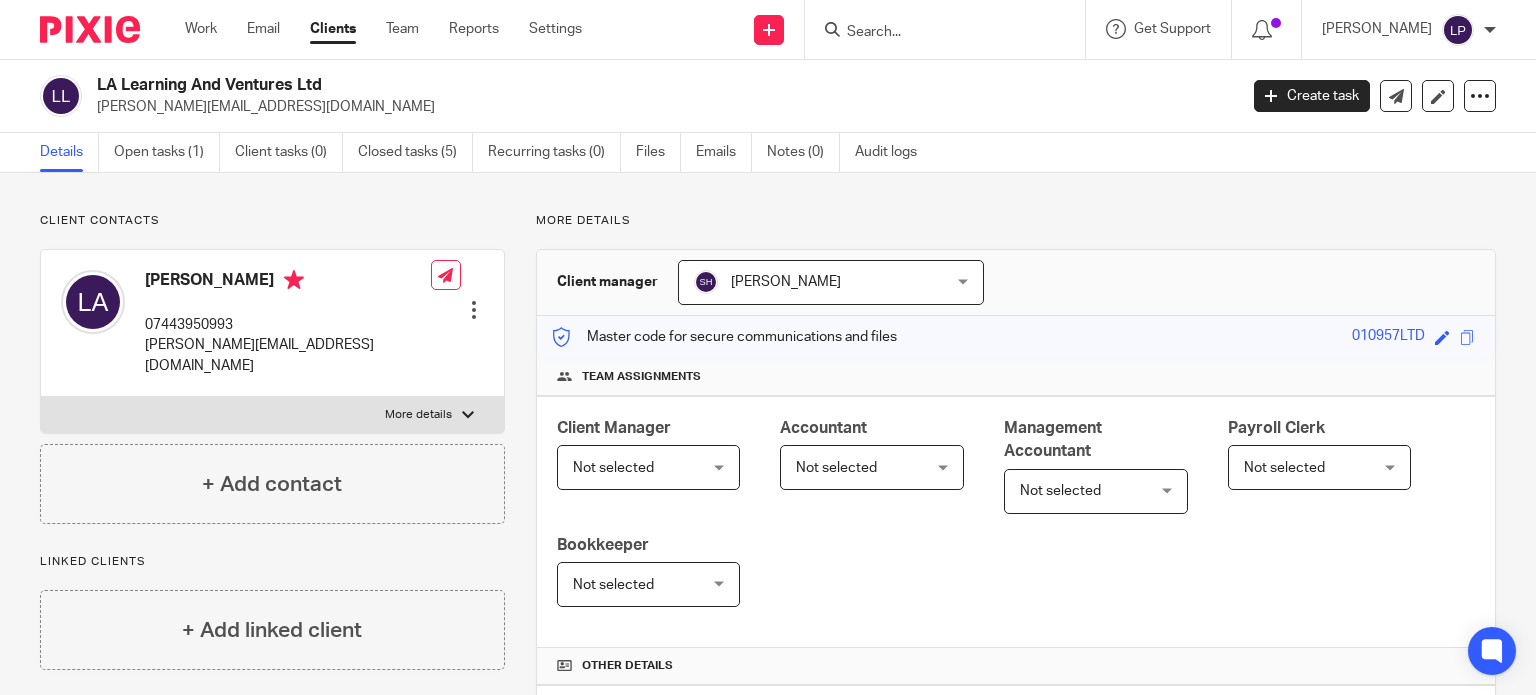 scroll, scrollTop: 0, scrollLeft: 0, axis: both 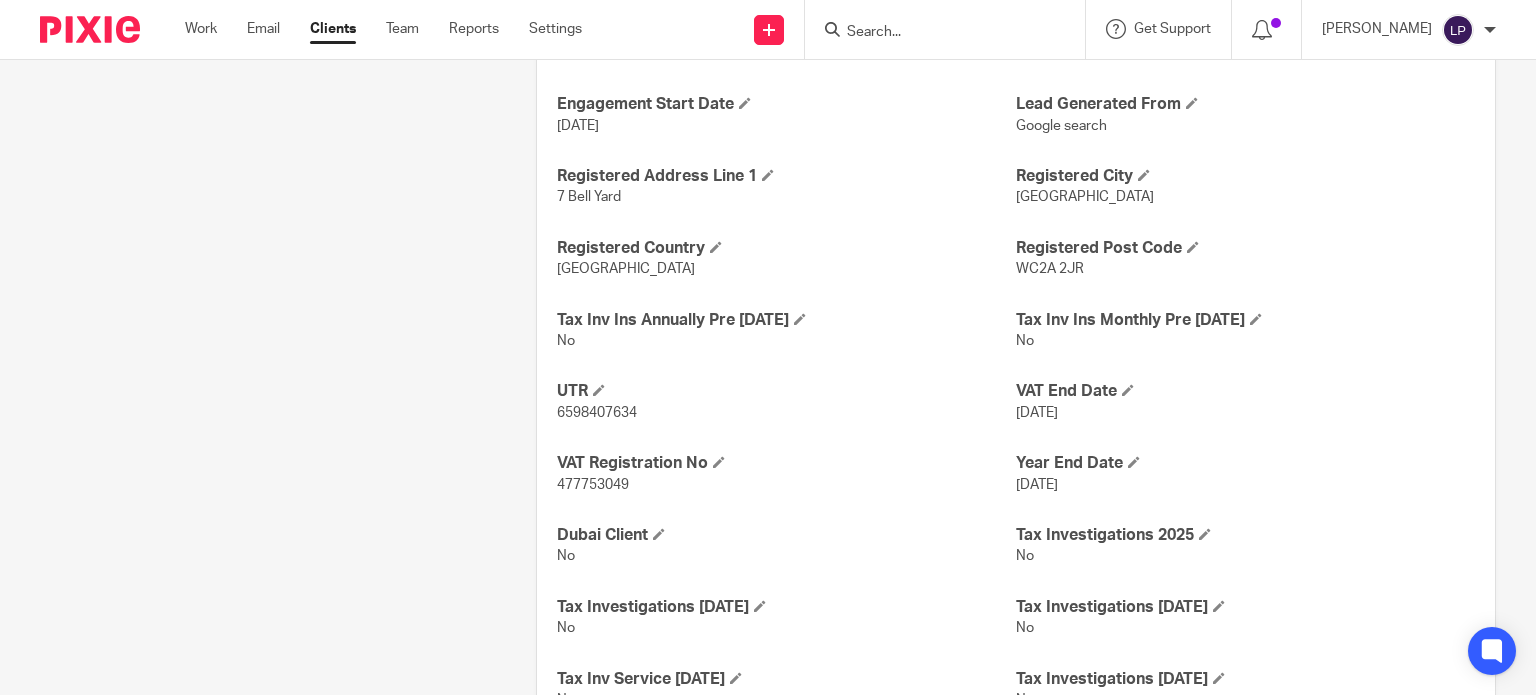 click at bounding box center (935, 33) 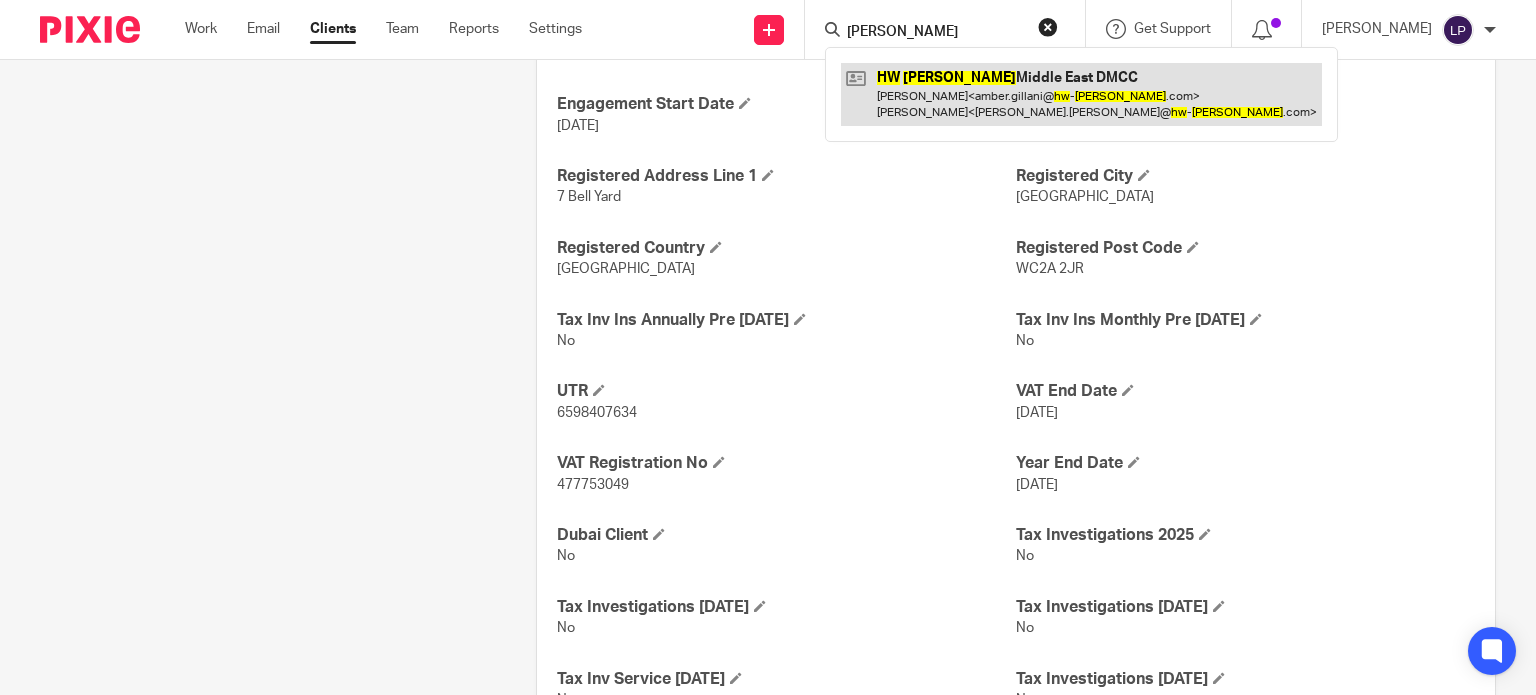 type on "hw anderson" 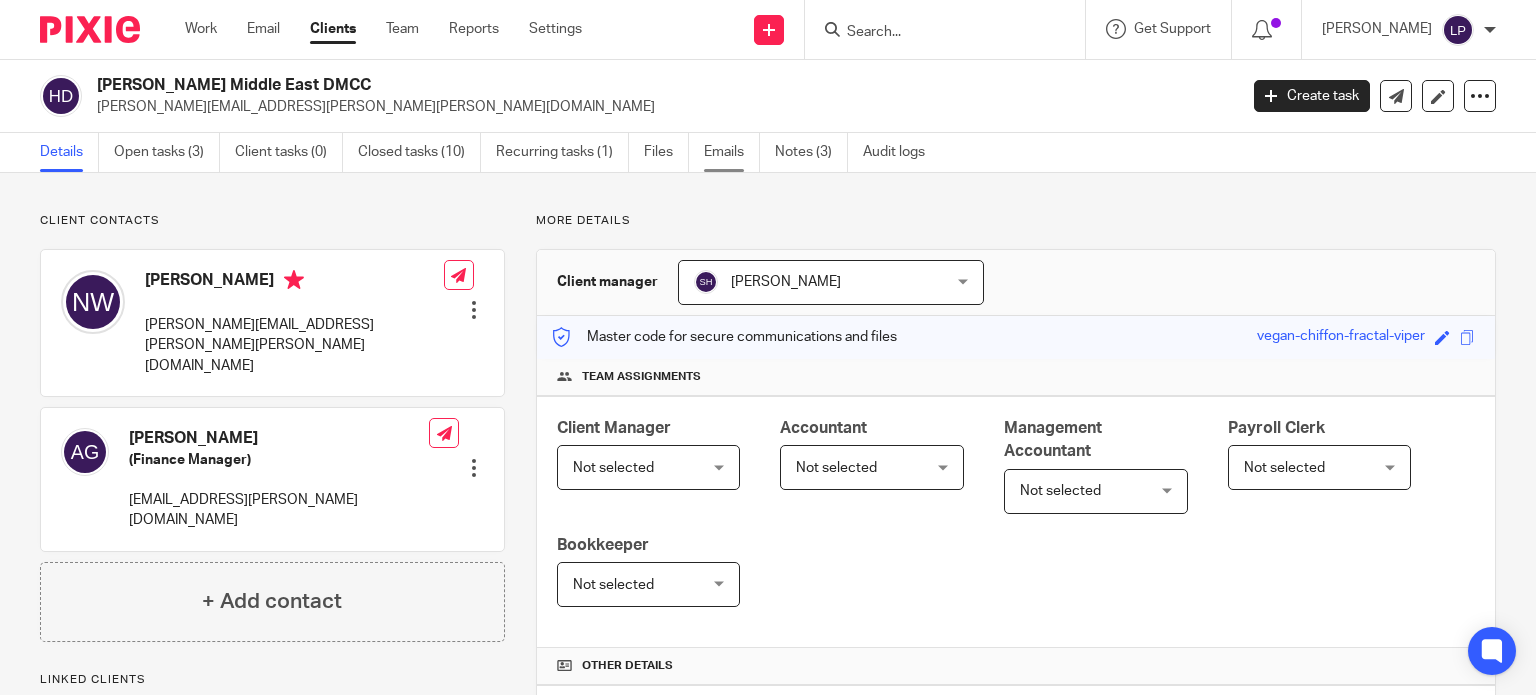 scroll, scrollTop: 0, scrollLeft: 0, axis: both 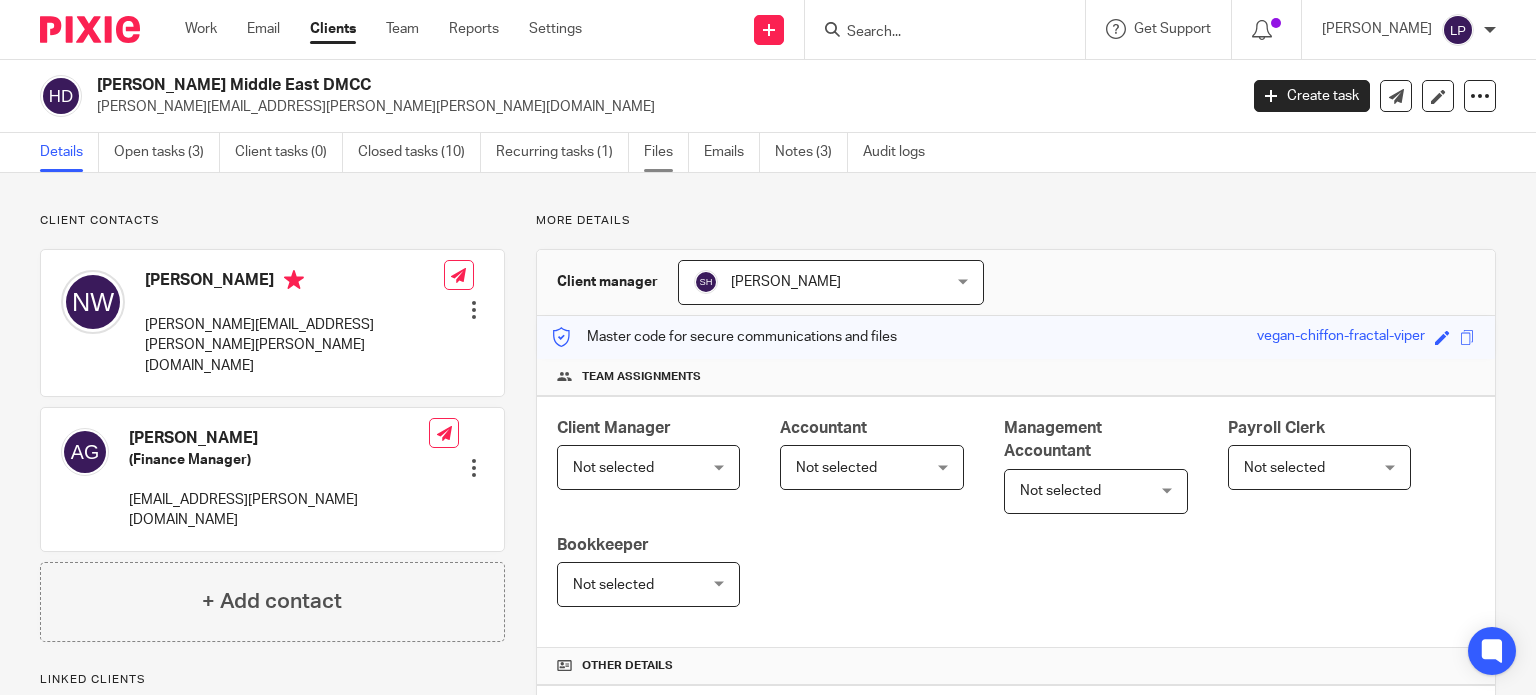 click on "Files" at bounding box center [666, 152] 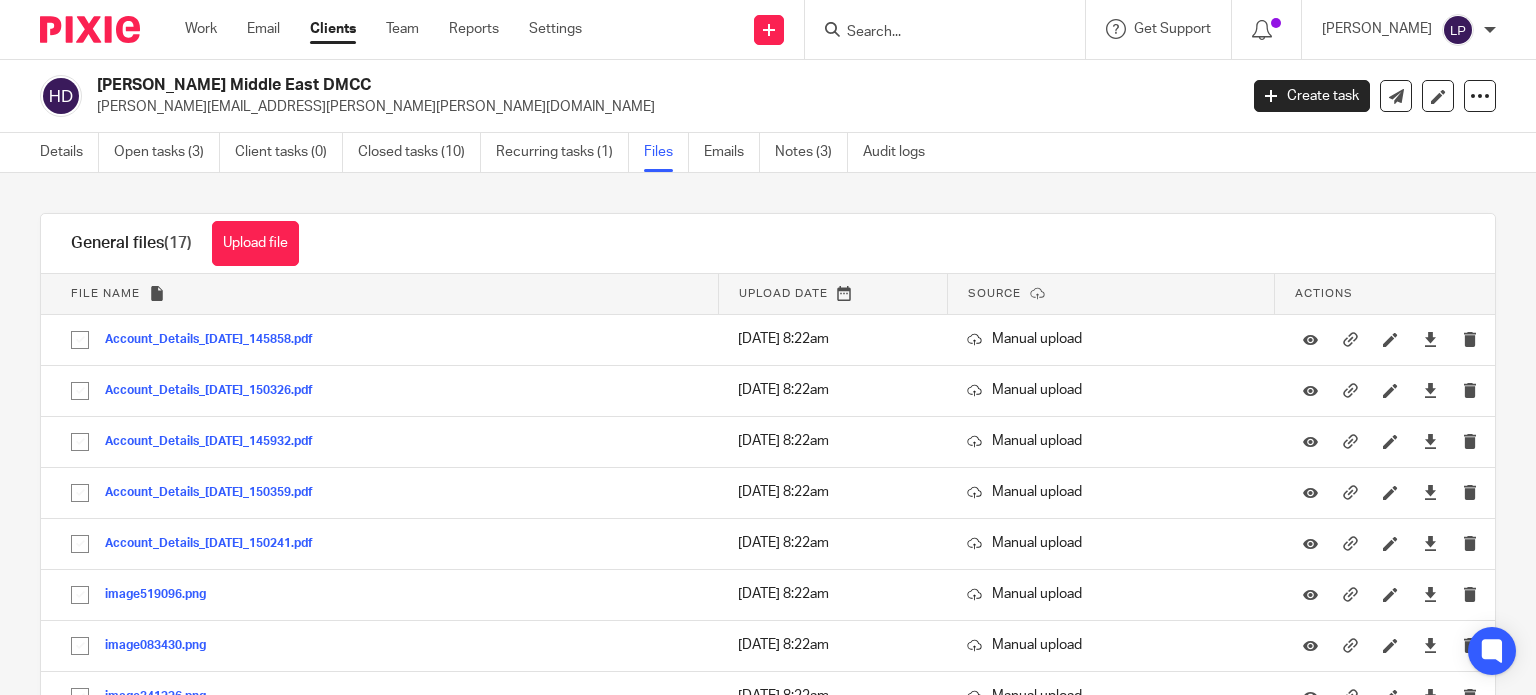 scroll, scrollTop: 0, scrollLeft: 0, axis: both 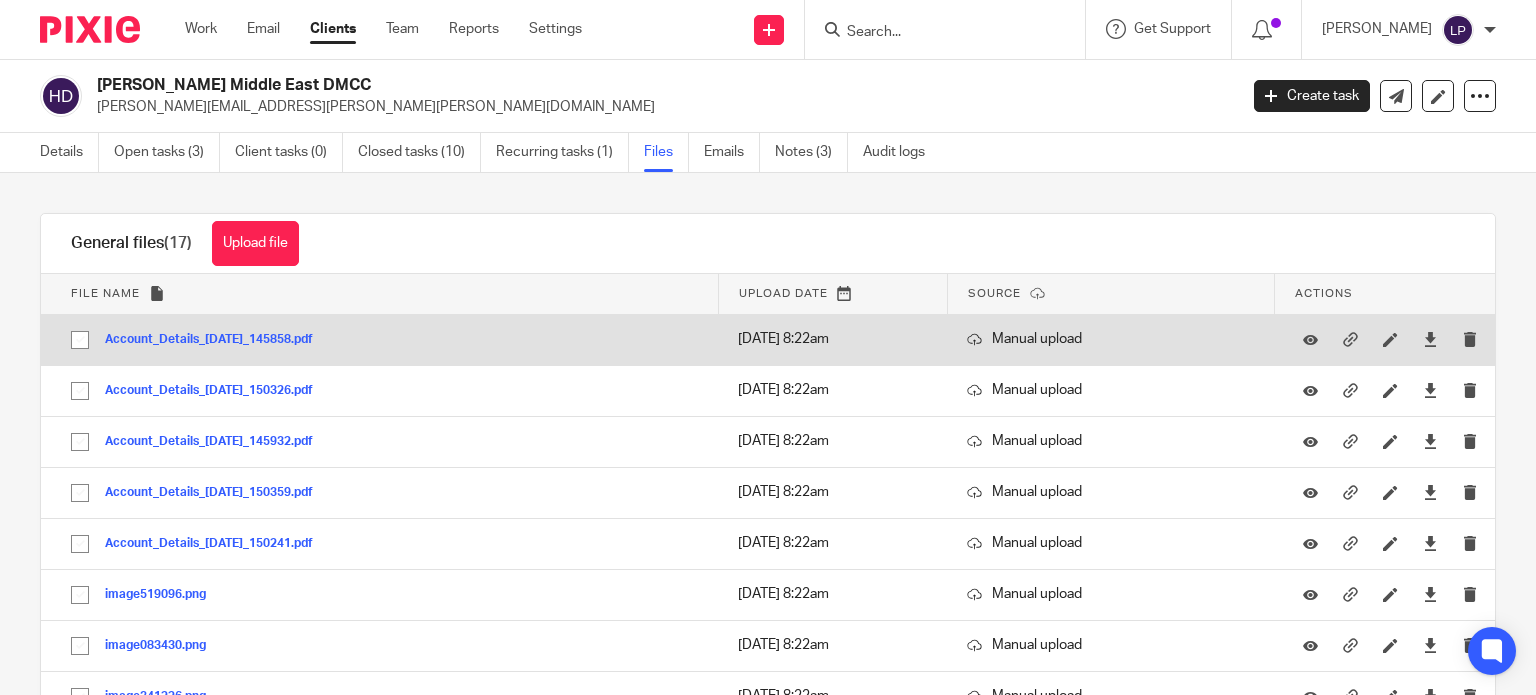 click on "Account_Details_21May2025_145858.pdf" at bounding box center [216, 340] 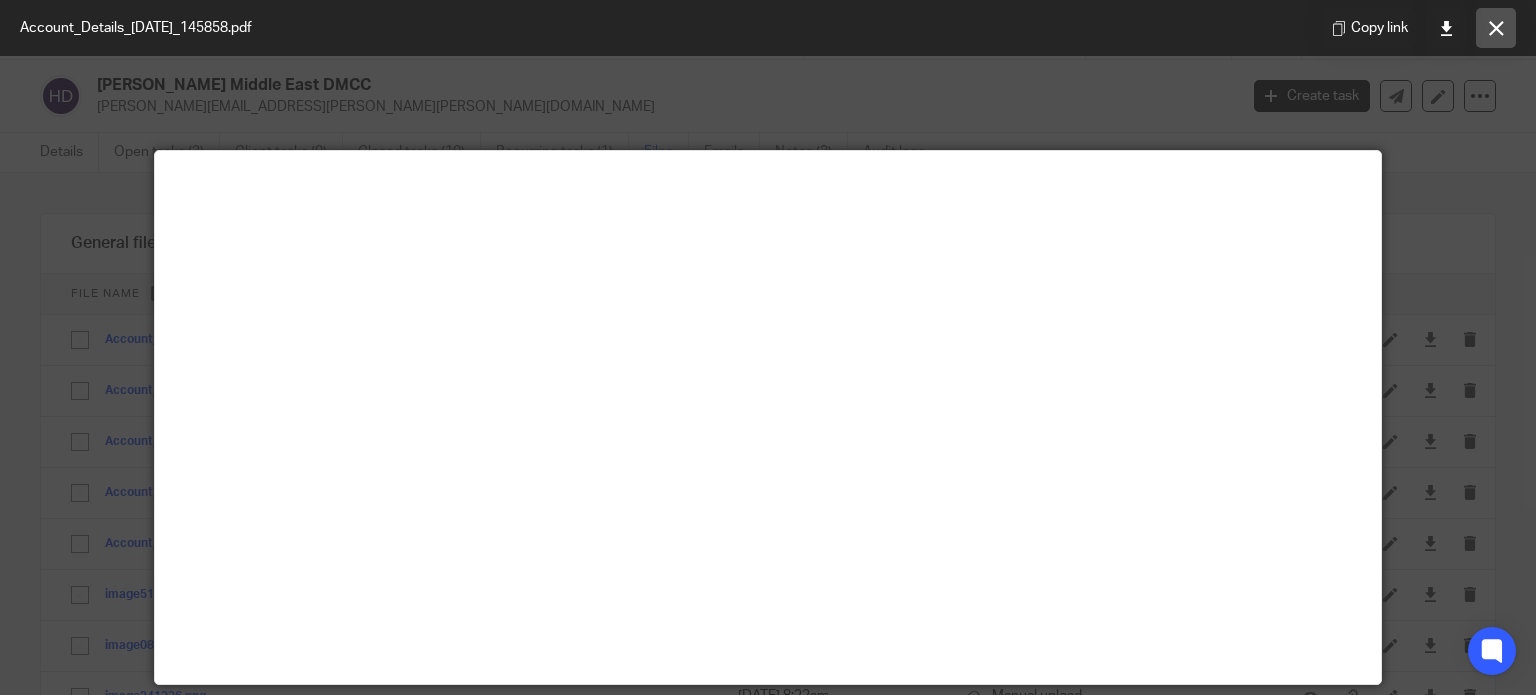 click at bounding box center [1496, 28] 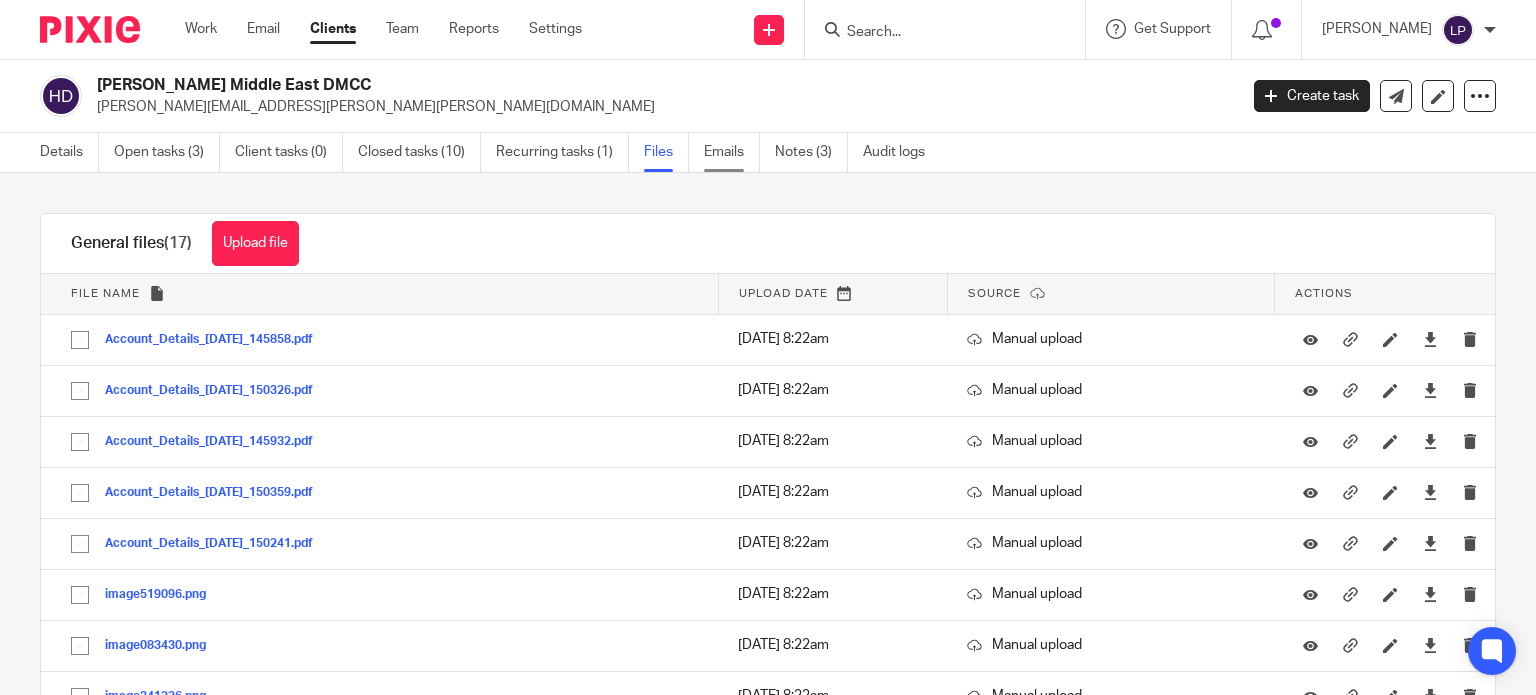 click on "Emails" at bounding box center (732, 152) 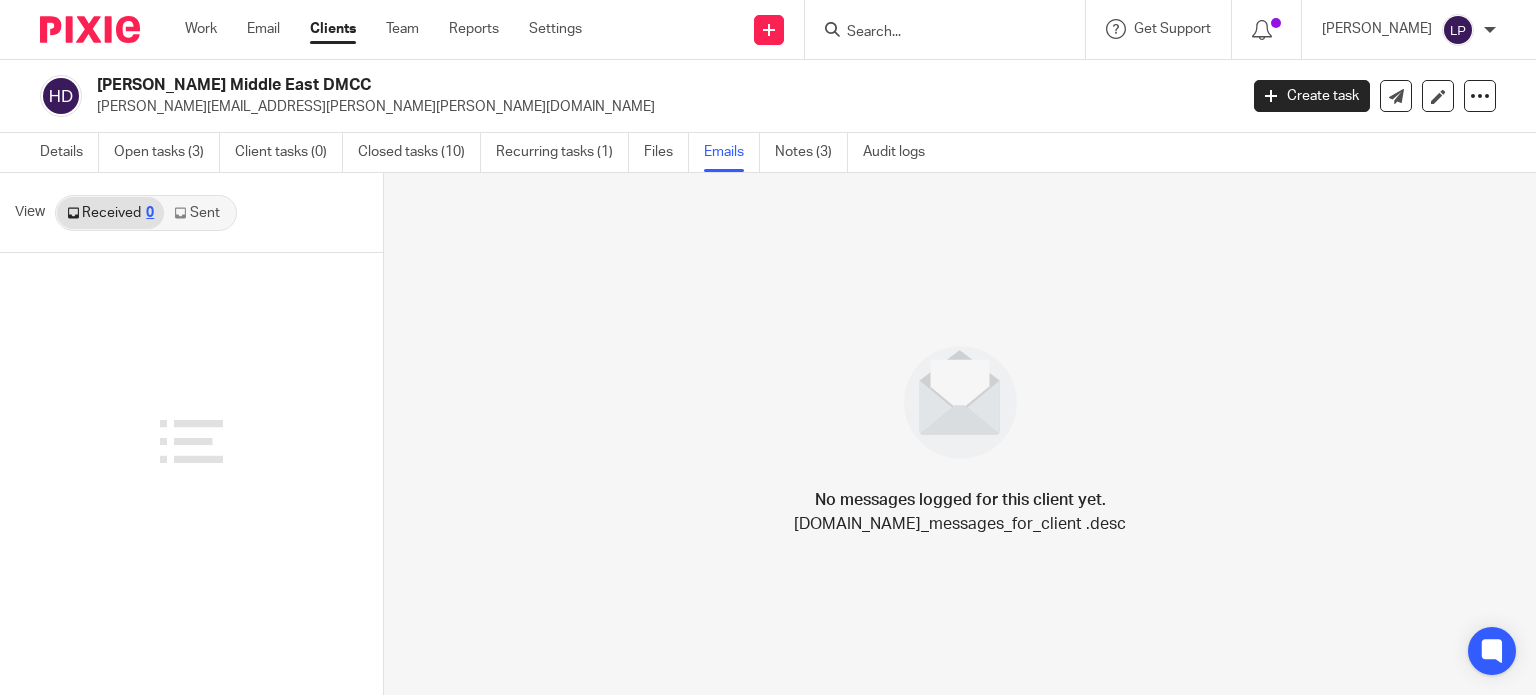 click on "Notes (3)" at bounding box center [811, 152] 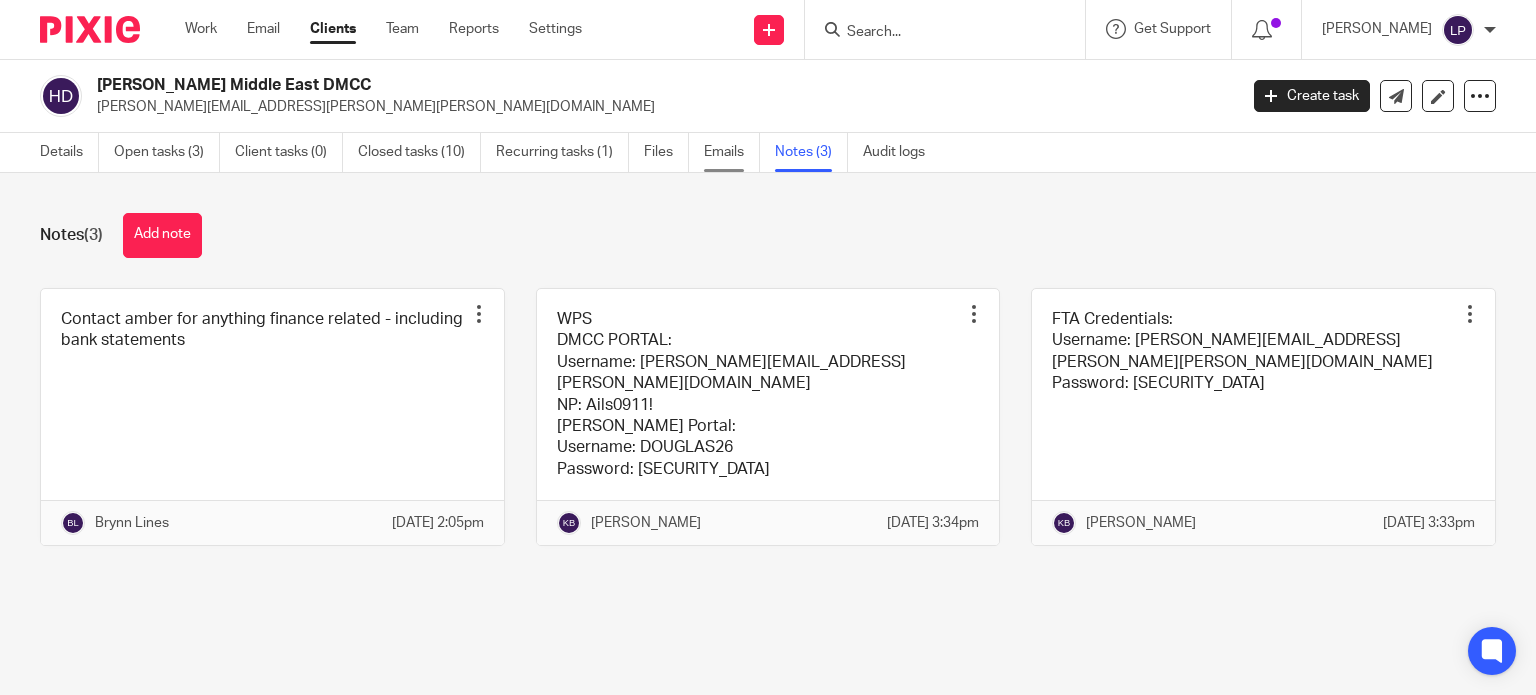 scroll, scrollTop: 0, scrollLeft: 0, axis: both 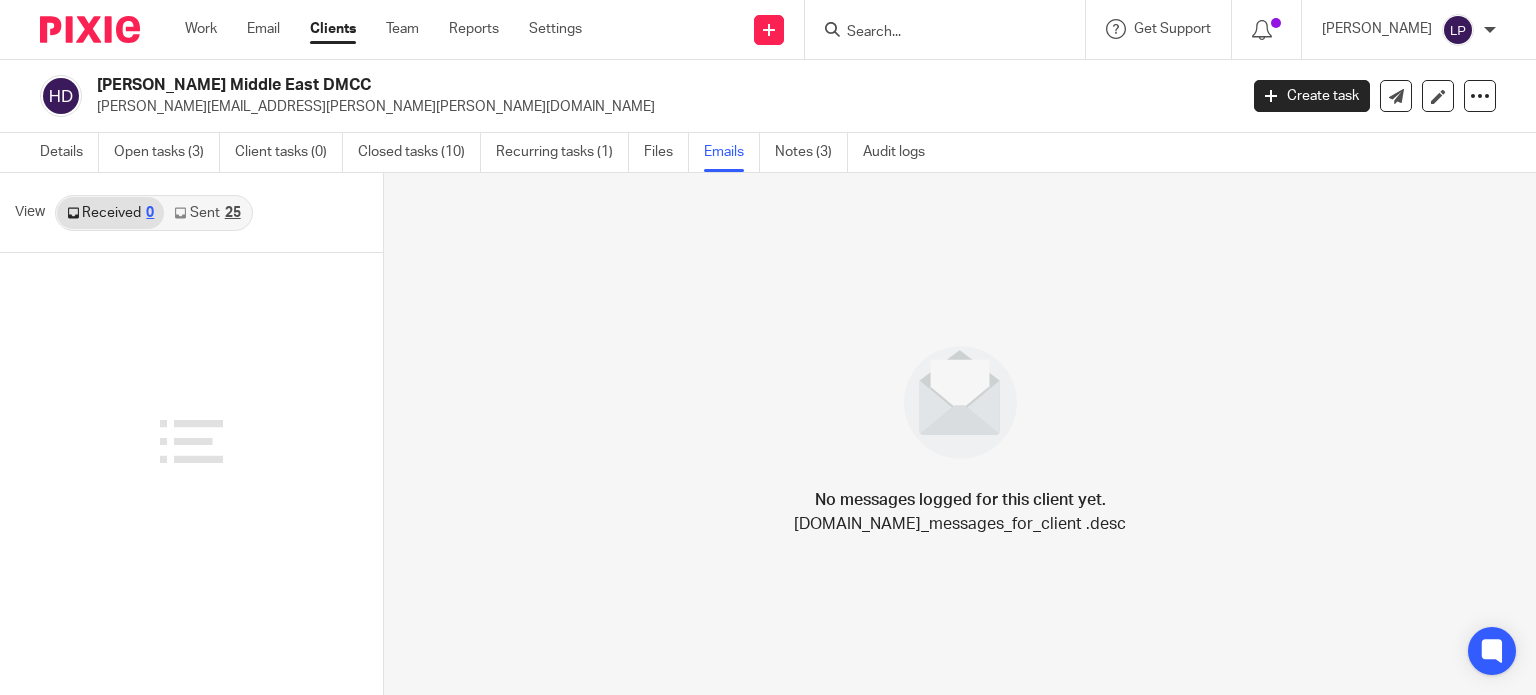 click on "Sent
25" at bounding box center [207, 213] 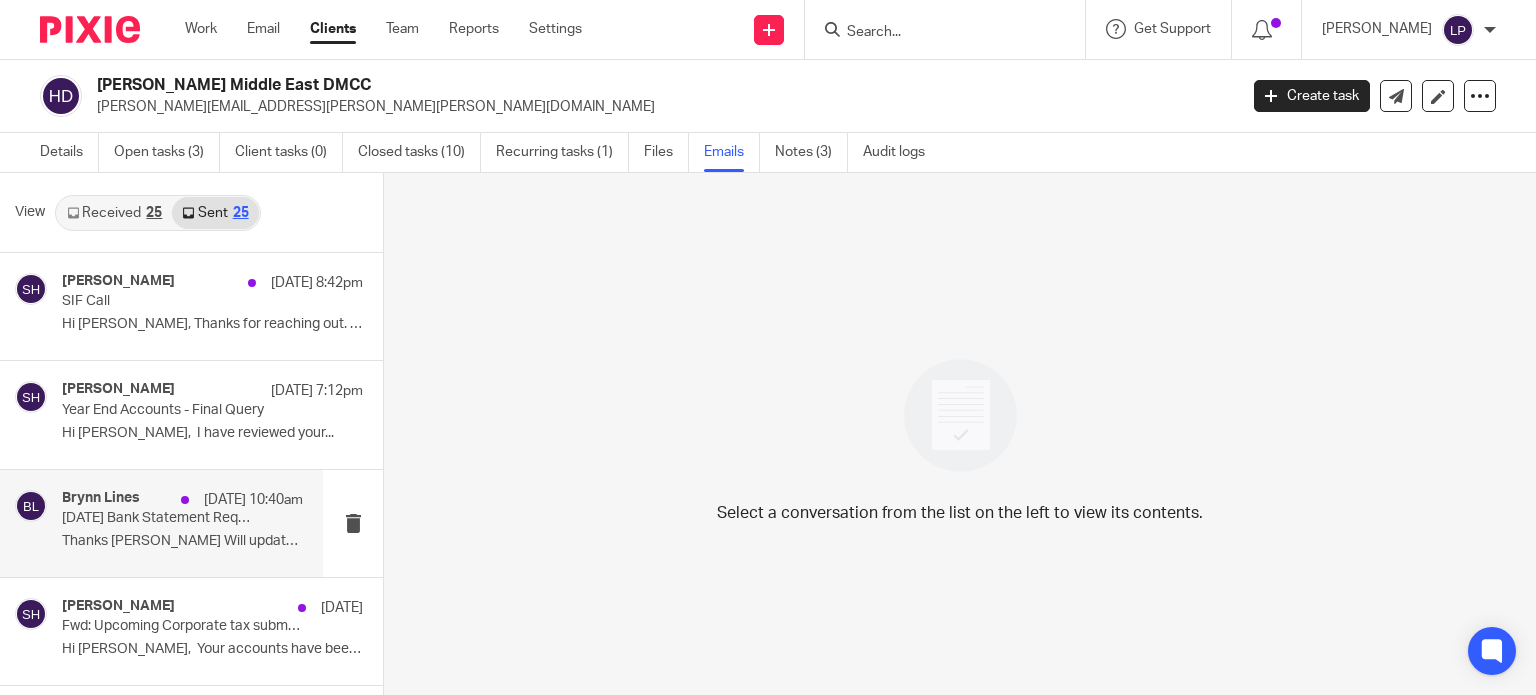 scroll, scrollTop: 0, scrollLeft: 0, axis: both 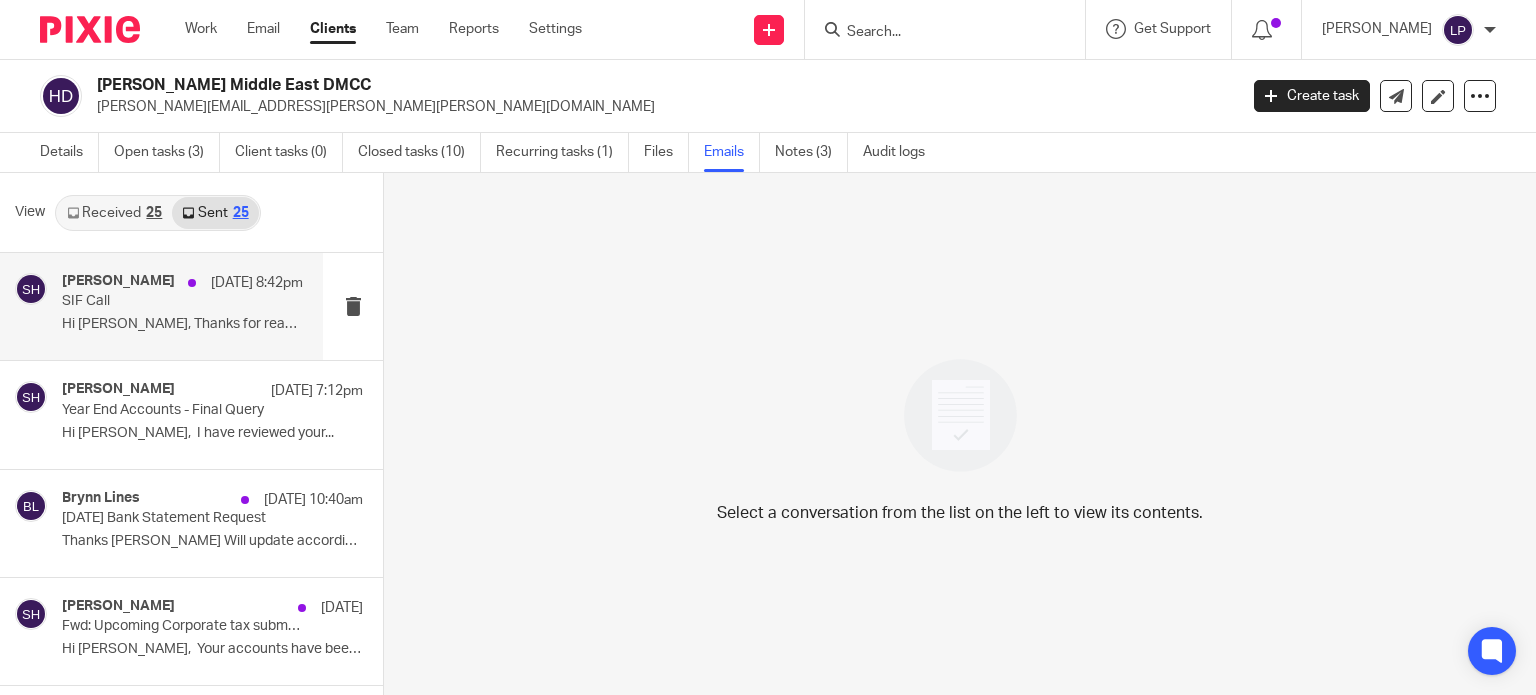 click on "Hi Amber,   Thanks for reaching out. Of course,..." at bounding box center [182, 324] 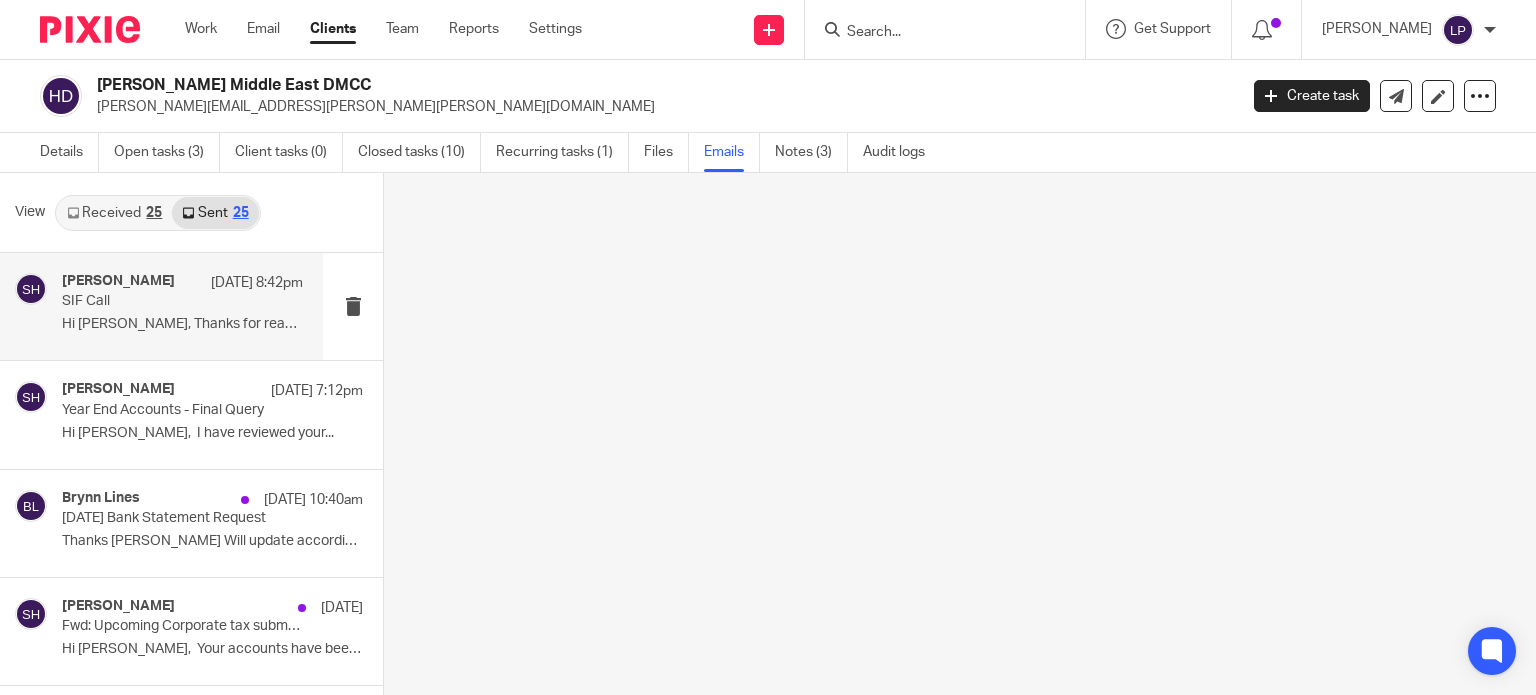 scroll, scrollTop: 3, scrollLeft: 0, axis: vertical 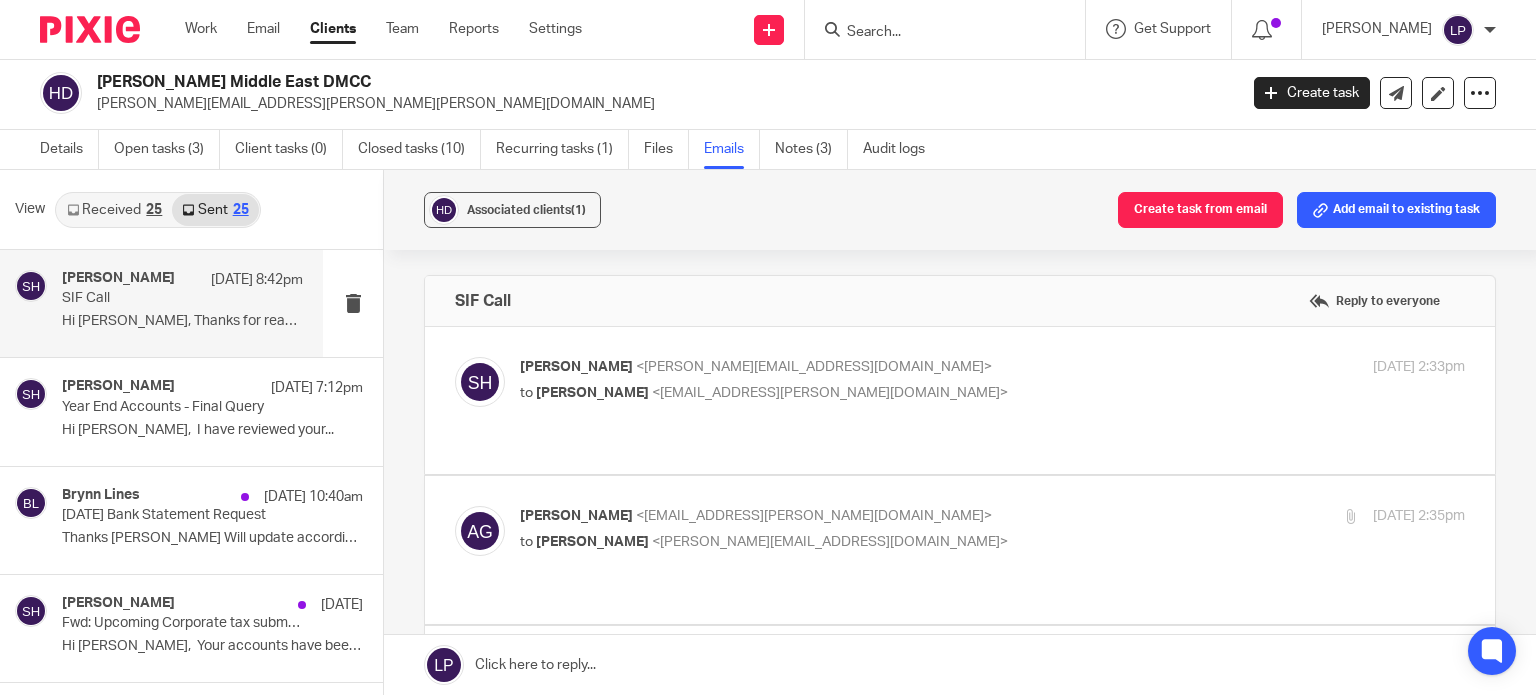 click on "to
Amber Gillani
<amber.gillani@hw-anderson.com>" at bounding box center [835, 393] 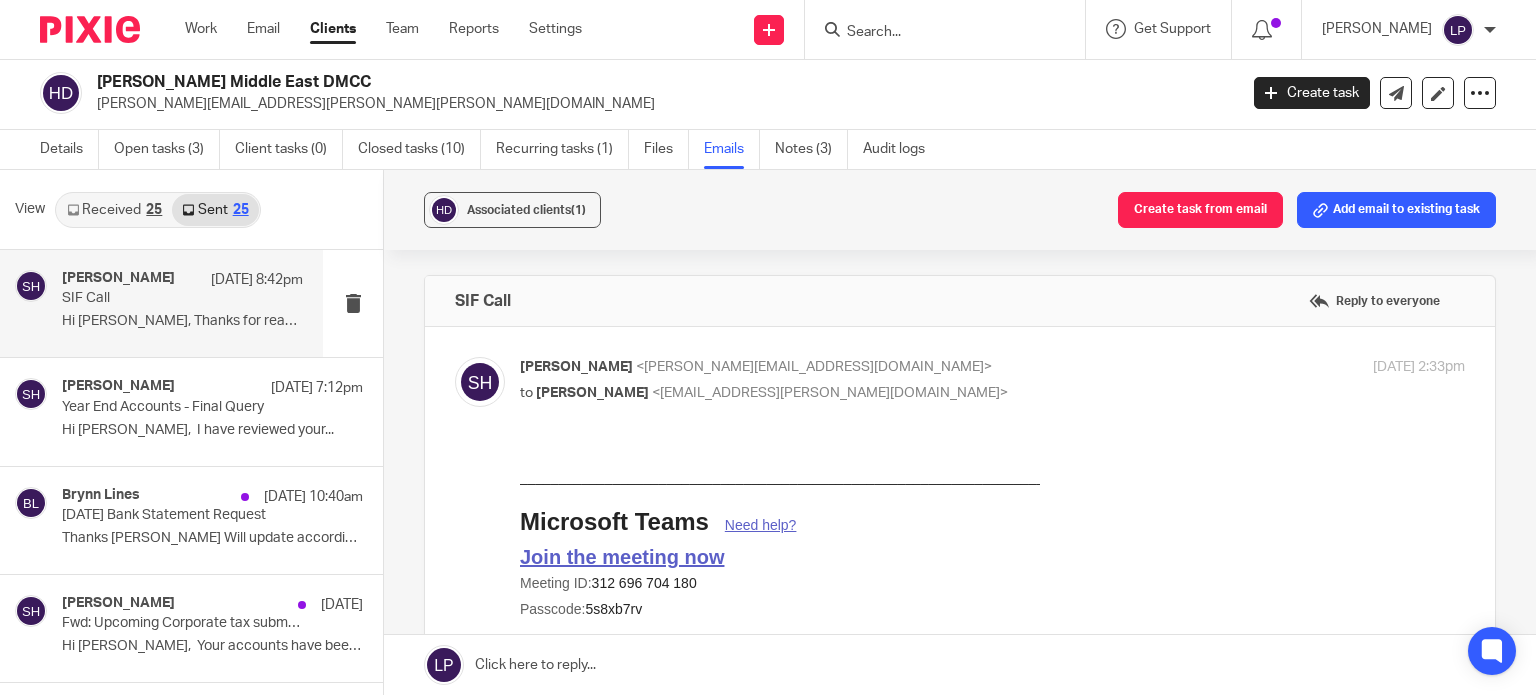 scroll, scrollTop: 0, scrollLeft: 0, axis: both 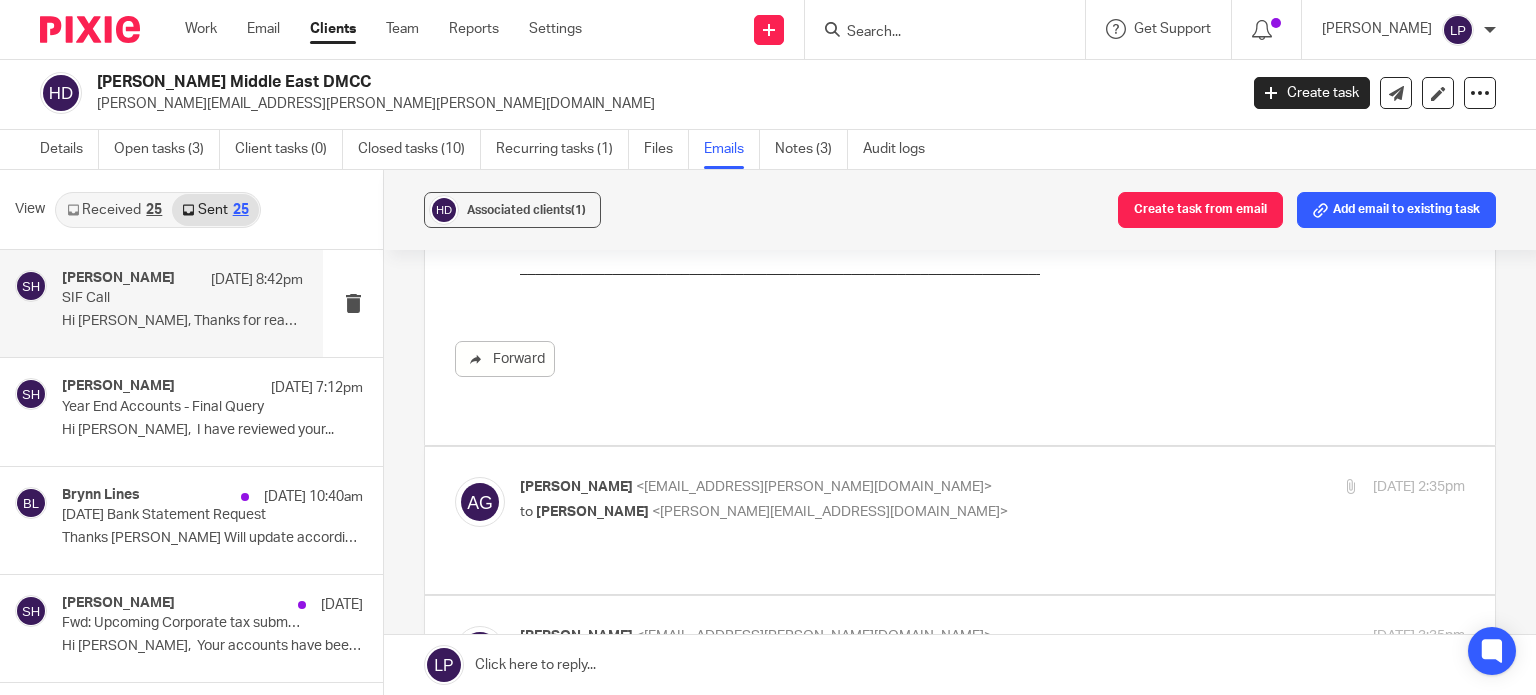 click on "to
Samuel Hopgood
<samuel@smoothaccounting.co.uk>" at bounding box center [835, 512] 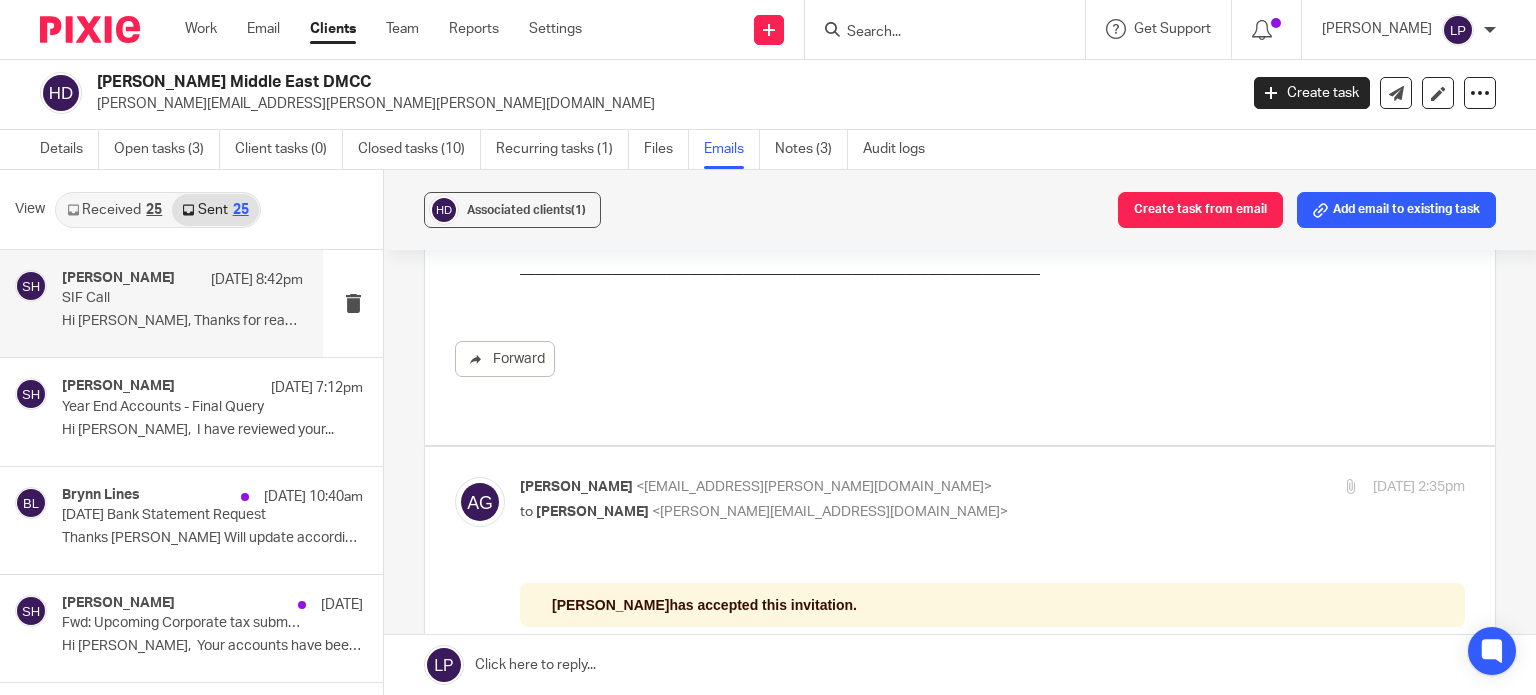 scroll, scrollTop: 0, scrollLeft: 0, axis: both 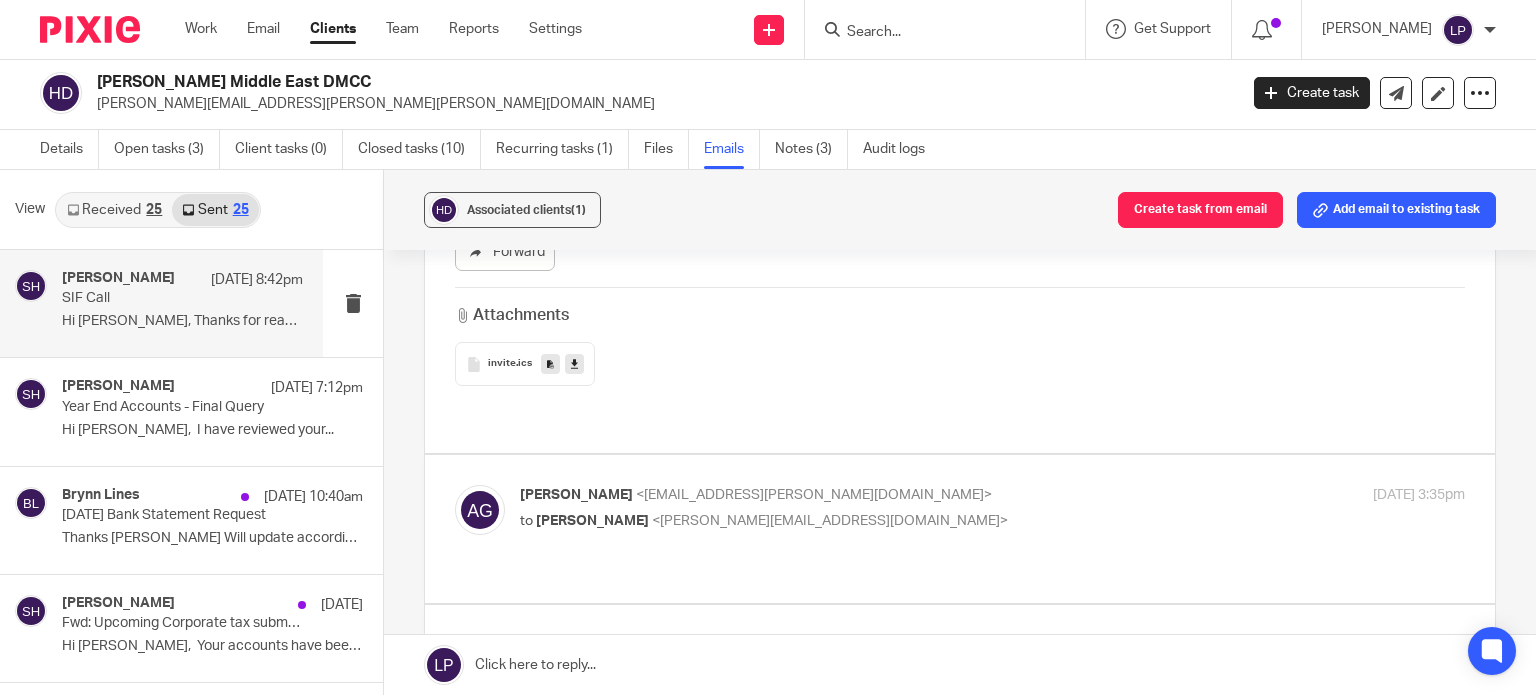 click on "Amber Gillani
<amber.gillani@hw-anderson.com>   to
Samuel Hopgood
<samuel@smoothaccounting.co.uk>       22 Jan 2025 3:35pm
Forward" at bounding box center [960, 528] 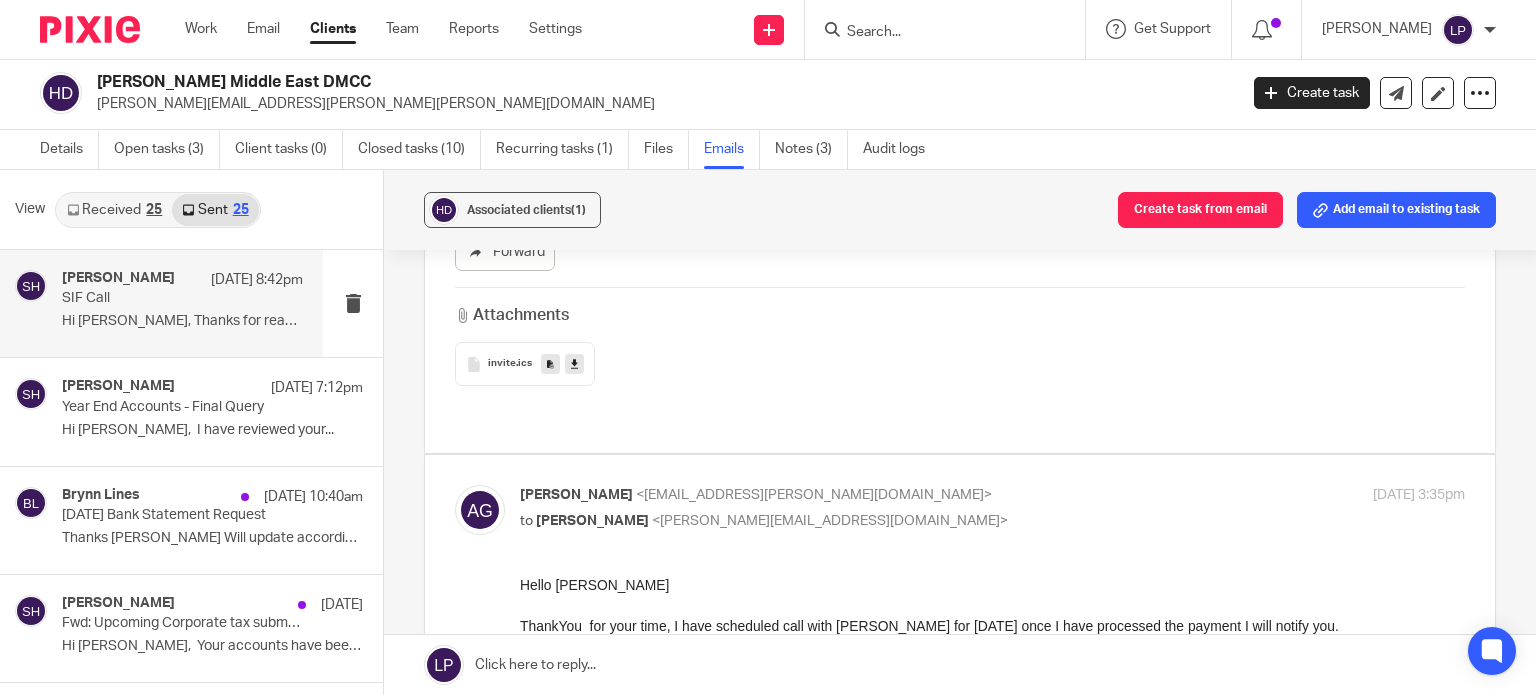 scroll, scrollTop: 0, scrollLeft: 0, axis: both 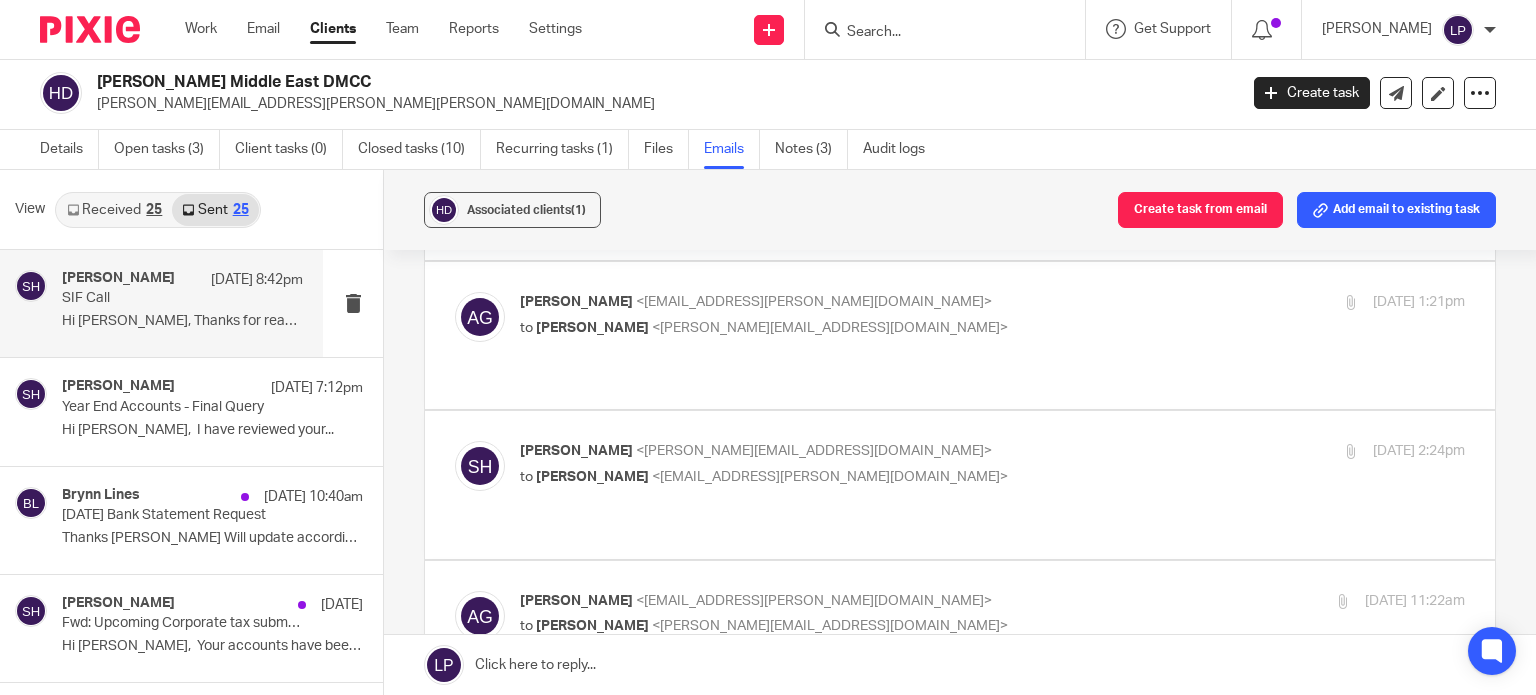 click on "to
Samuel Hopgood
<samuel@smoothaccounting.co.uk>" at bounding box center (835, 626) 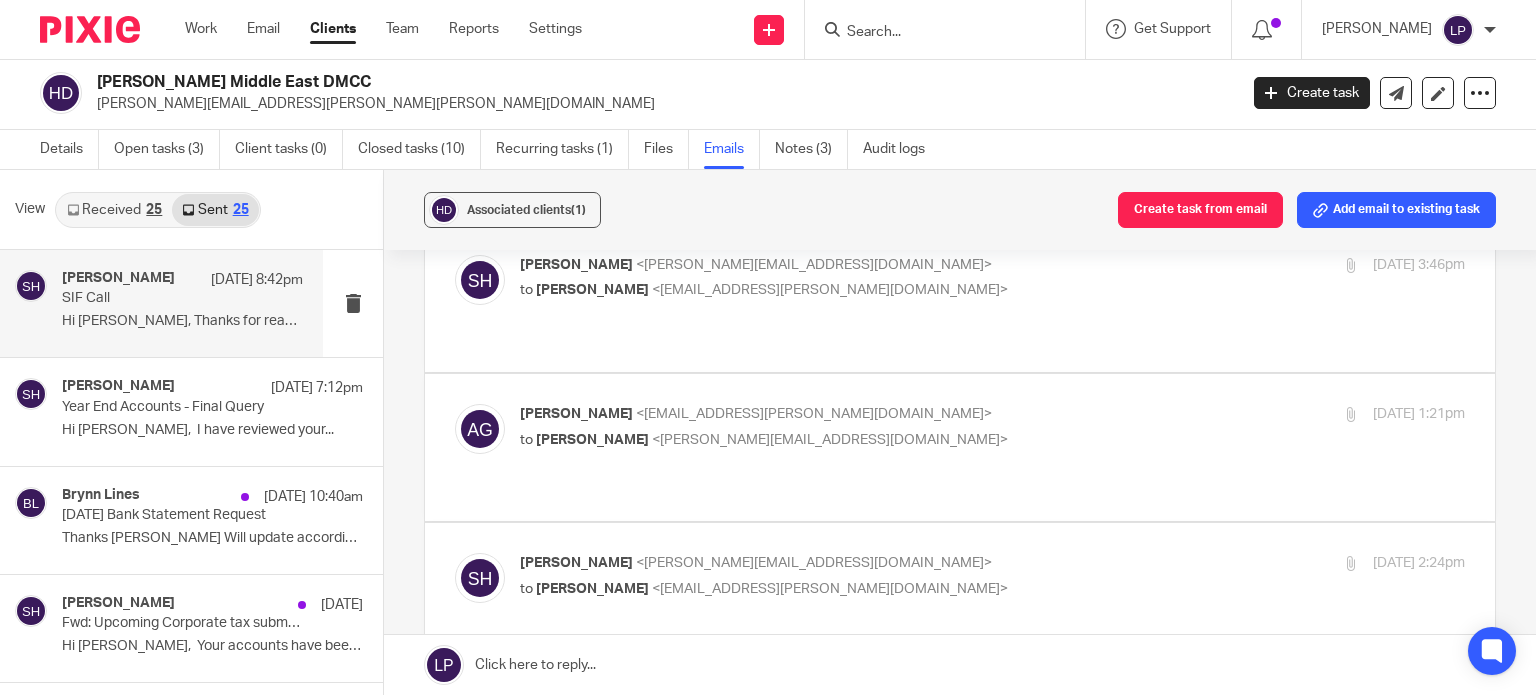 scroll, scrollTop: 3582, scrollLeft: 0, axis: vertical 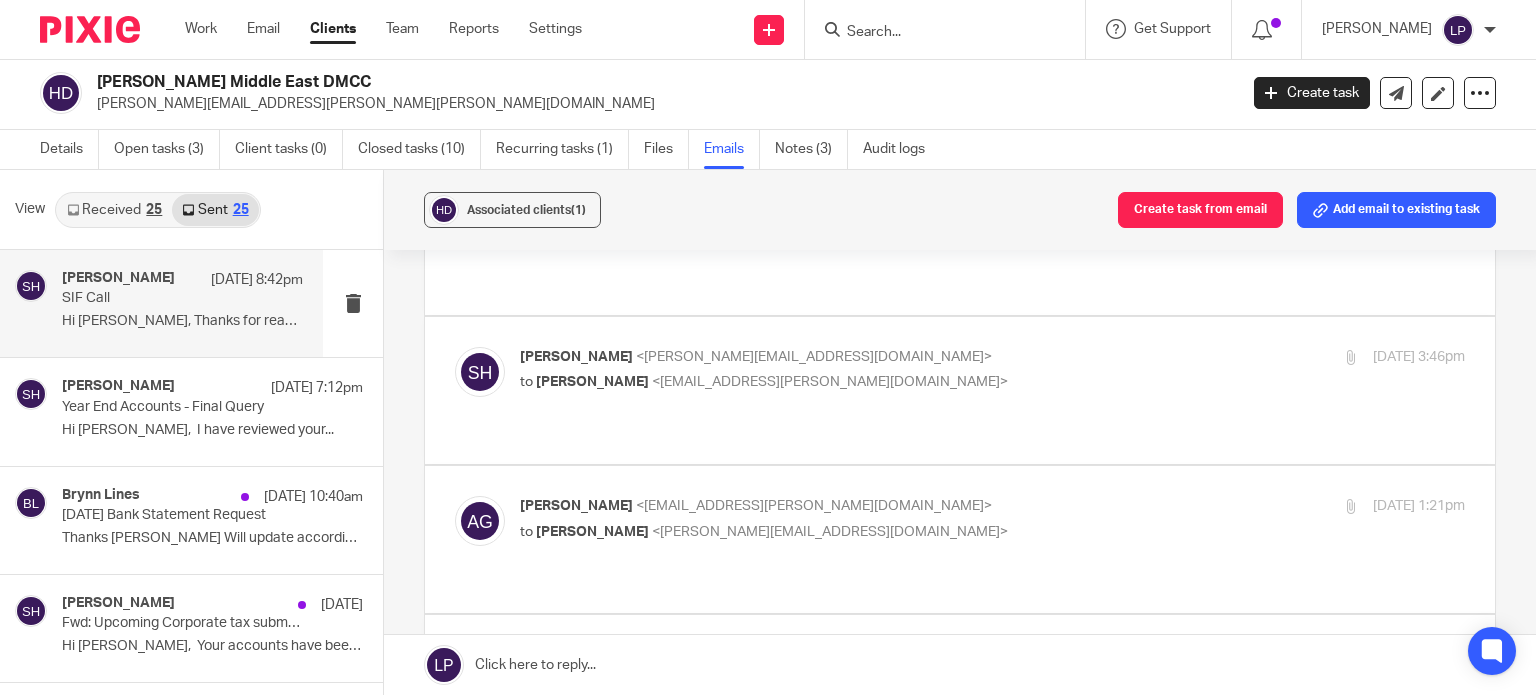 click on "to
Amber Gillani
<amber.gillani@hw-anderson.com>" at bounding box center (835, 681) 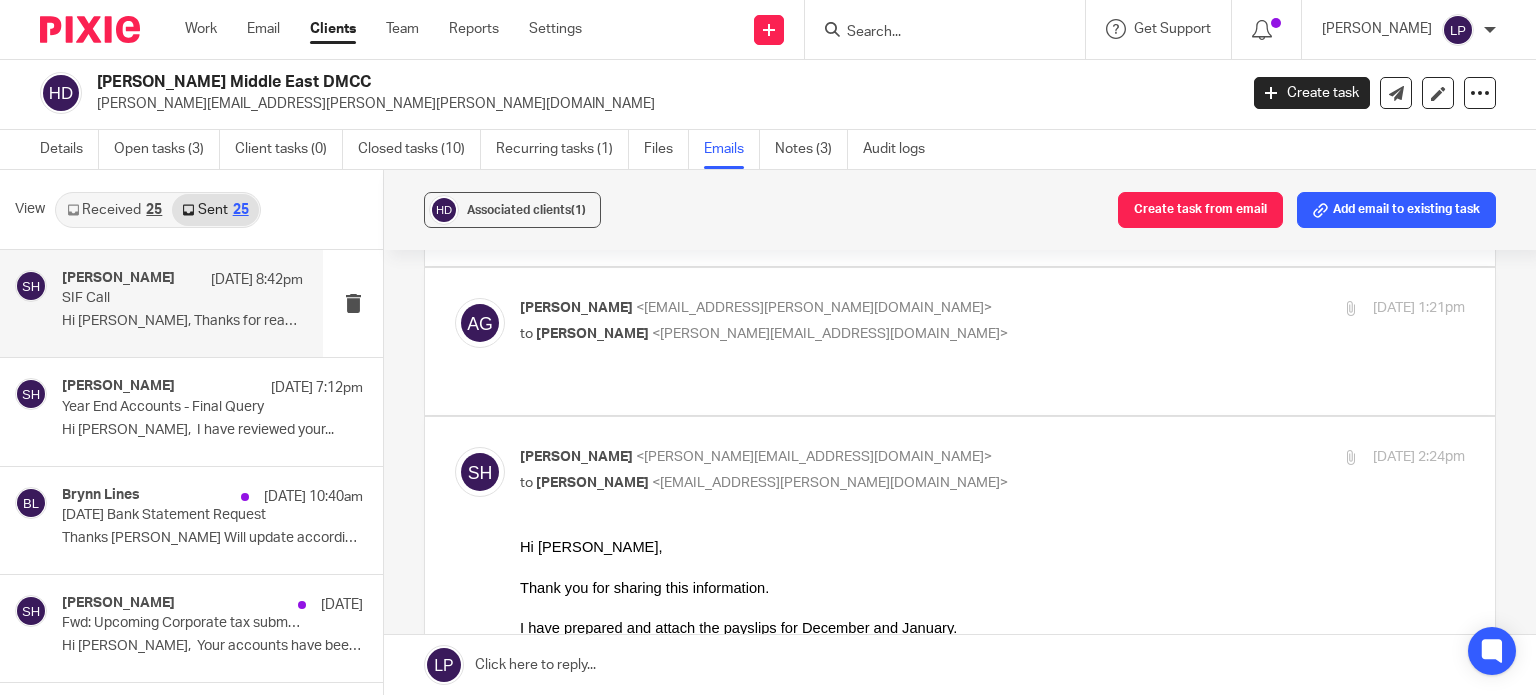 scroll, scrollTop: 3780, scrollLeft: 0, axis: vertical 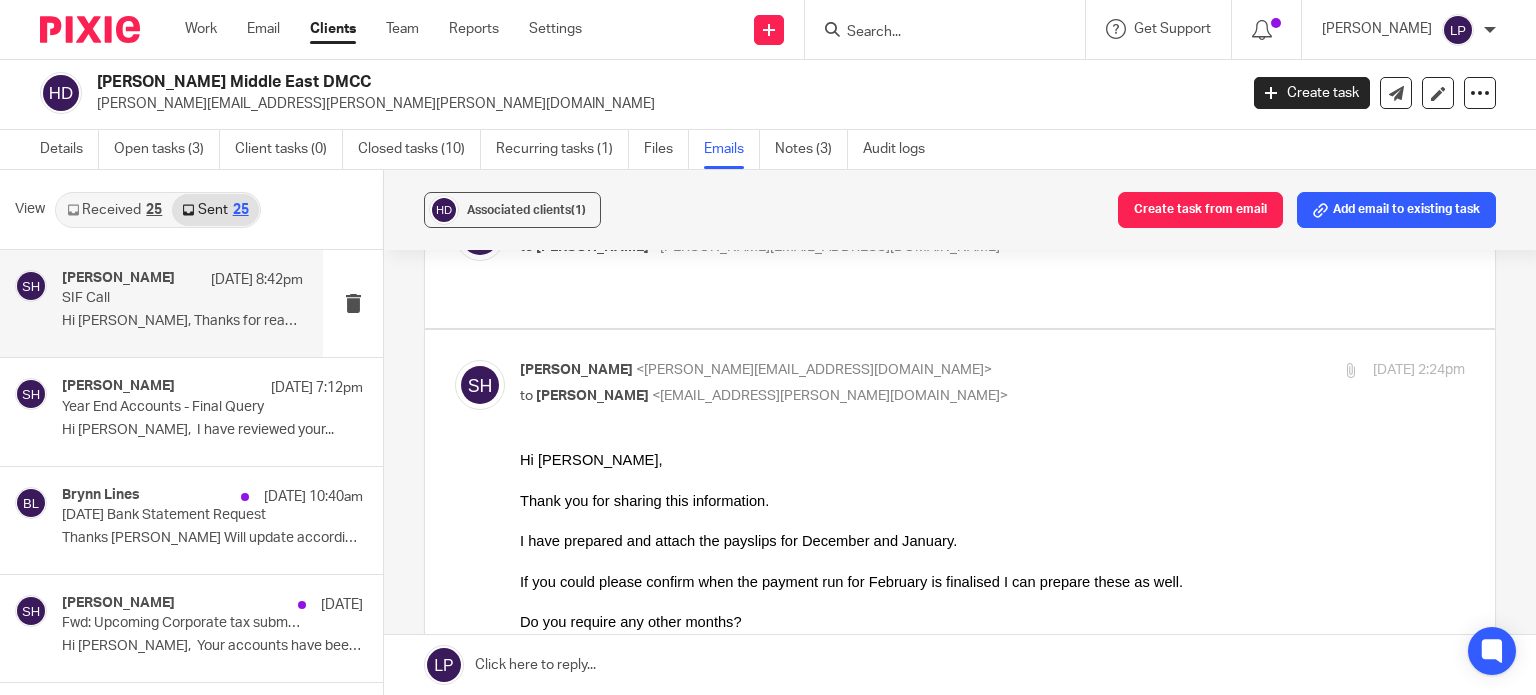 click at bounding box center (535, 683) 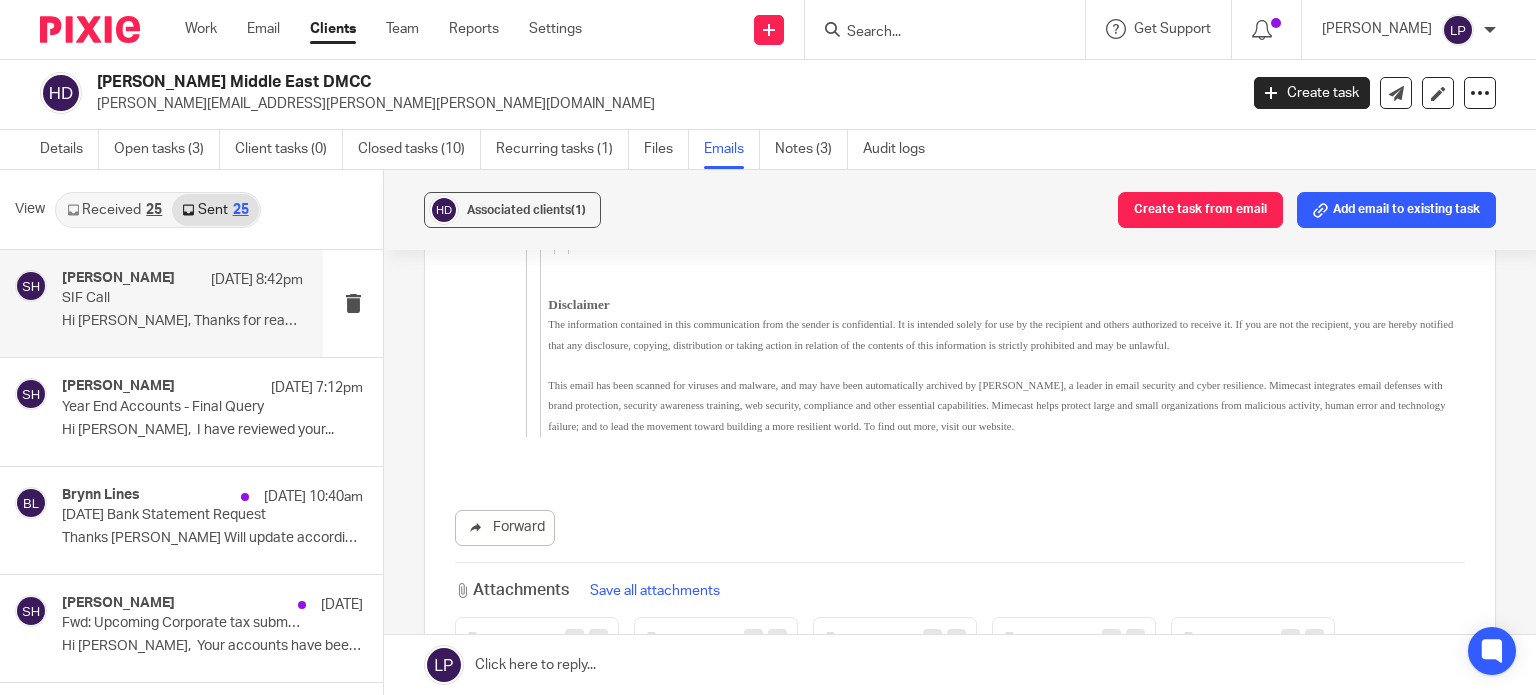 scroll, scrollTop: 31052, scrollLeft: 0, axis: vertical 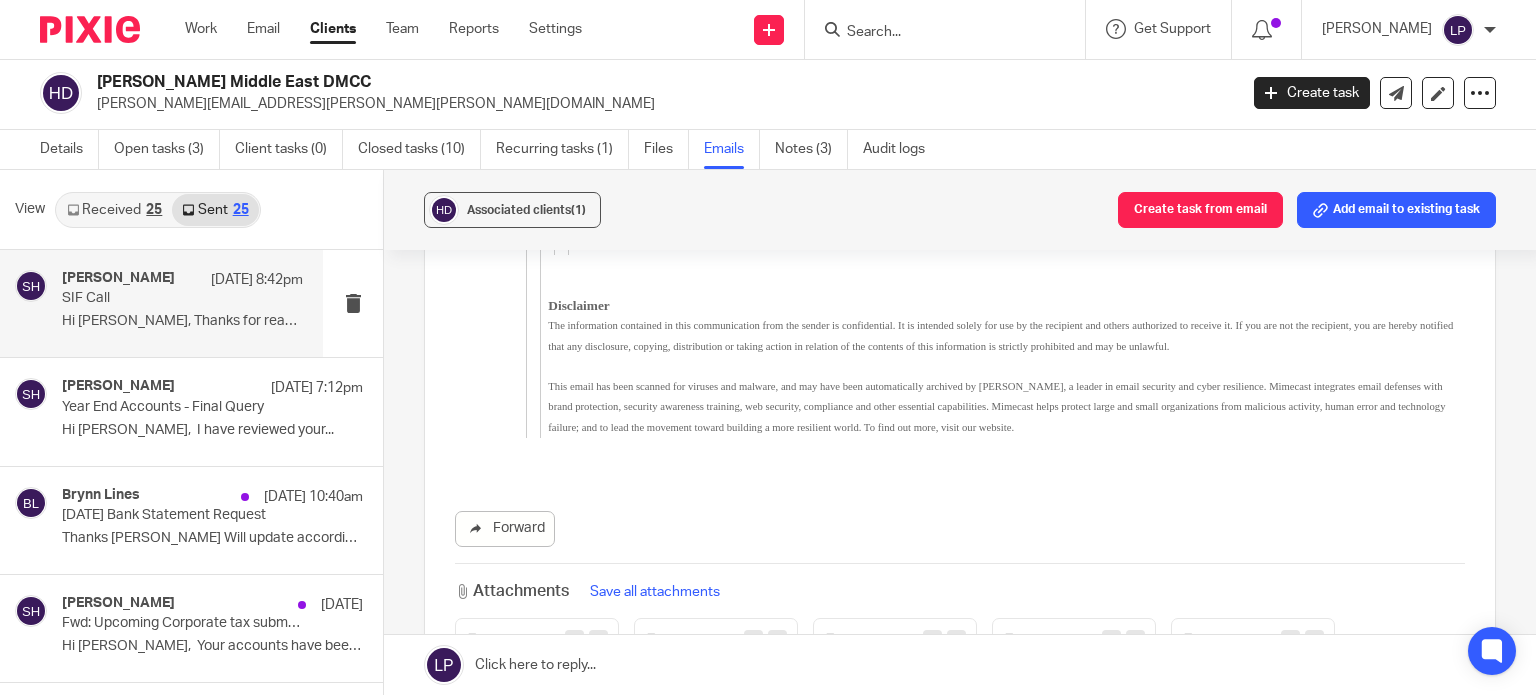 click on "image001" at bounding box center [512, 640] 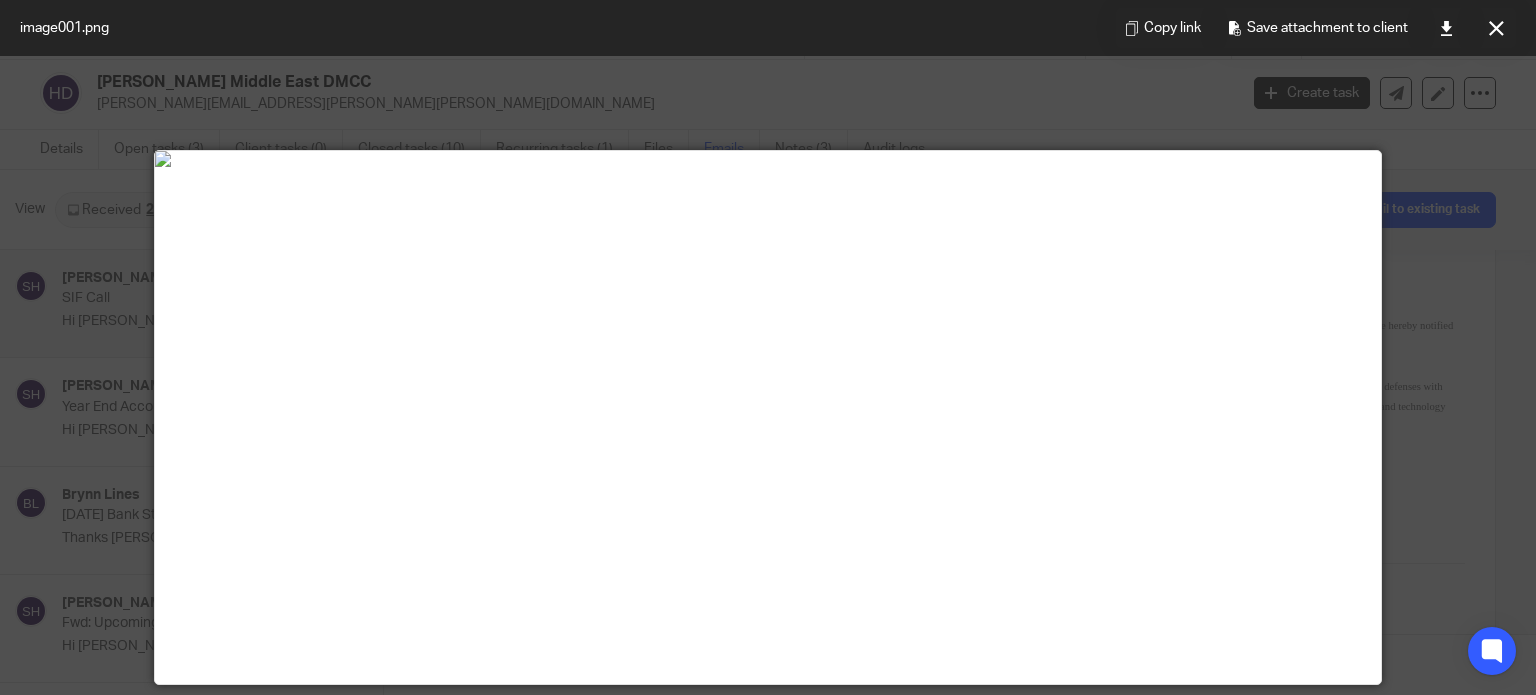 click at bounding box center [768, 347] 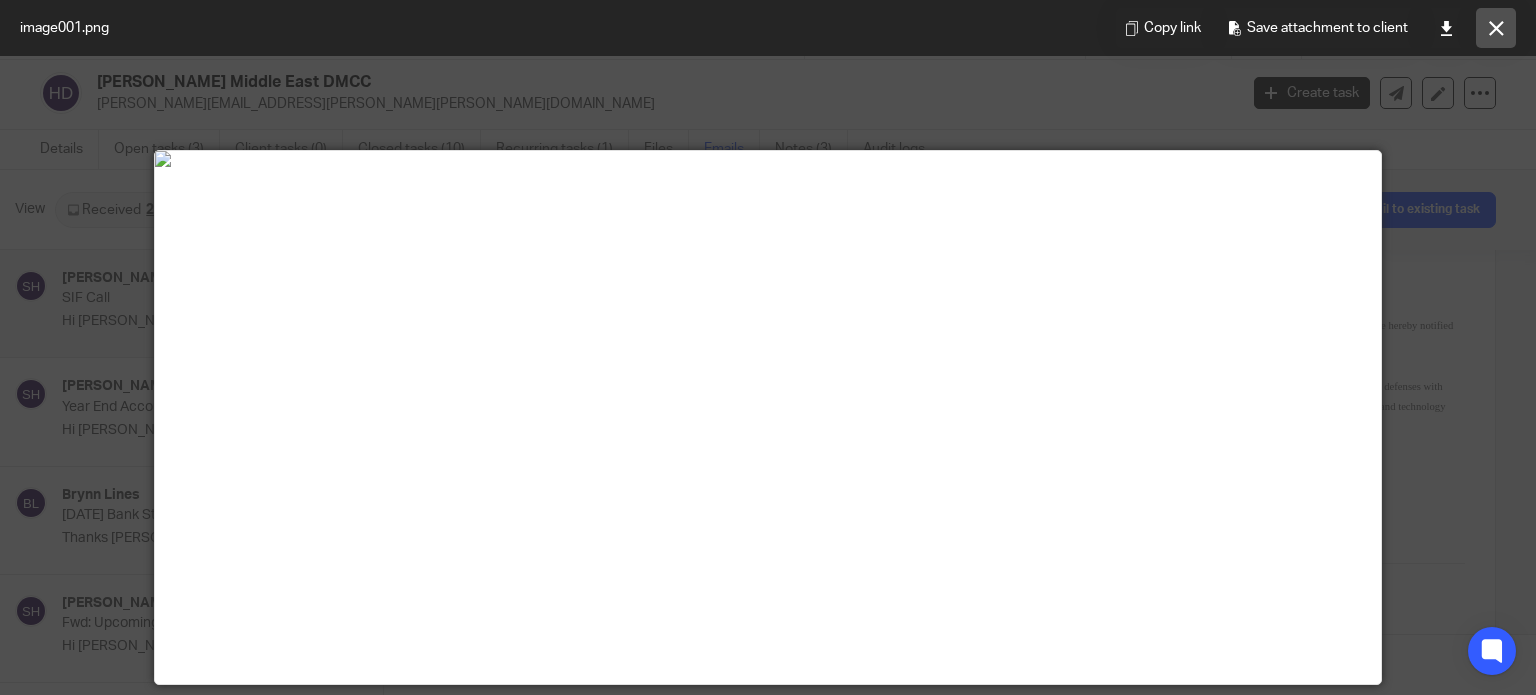 click at bounding box center (1496, 28) 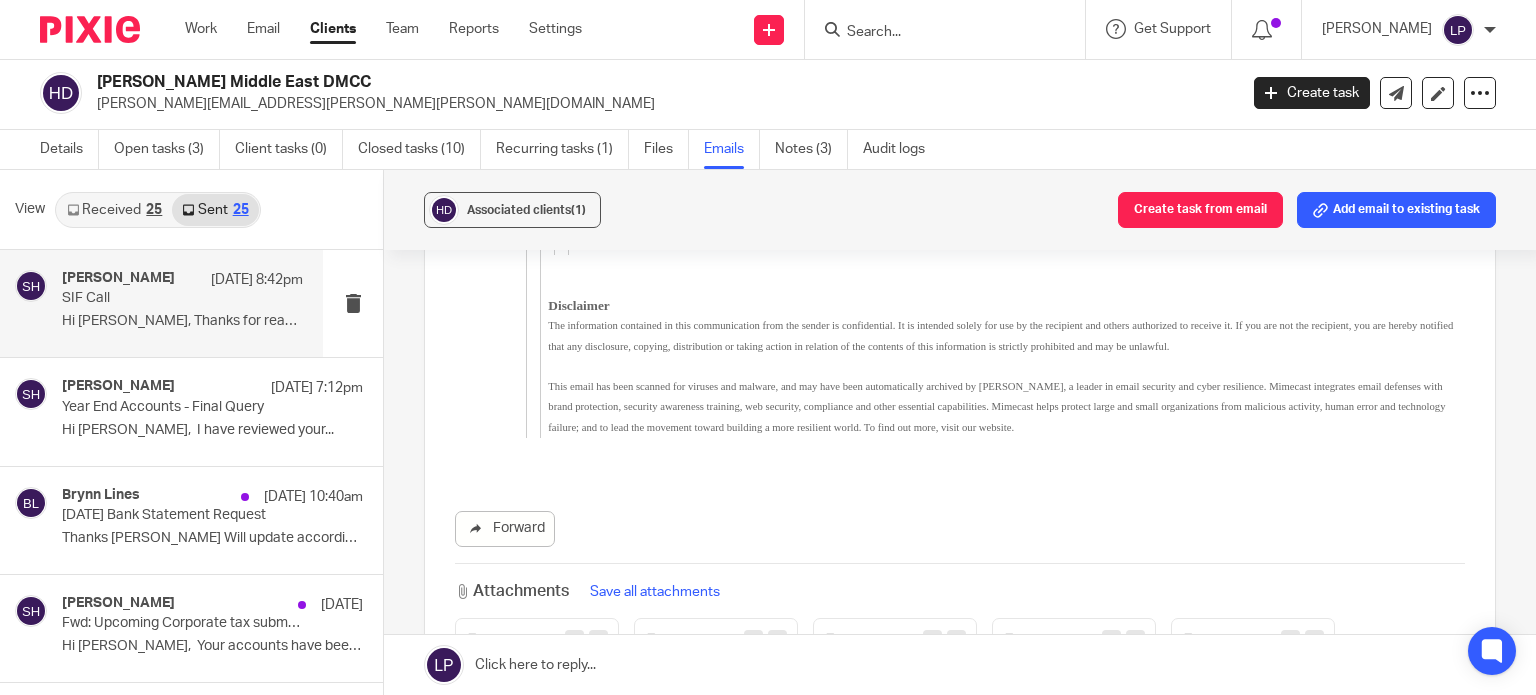 scroll, scrollTop: 30940, scrollLeft: 0, axis: vertical 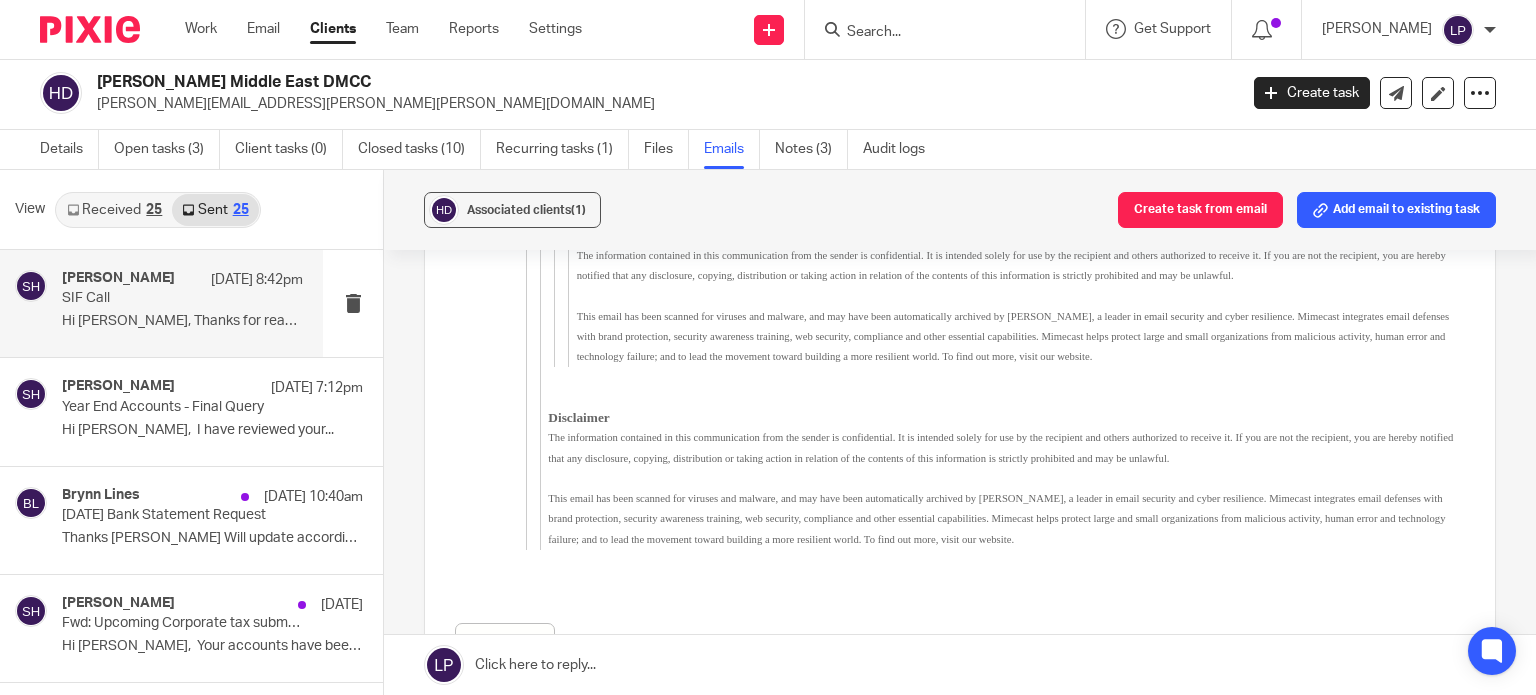 click at bounding box center [960, 665] 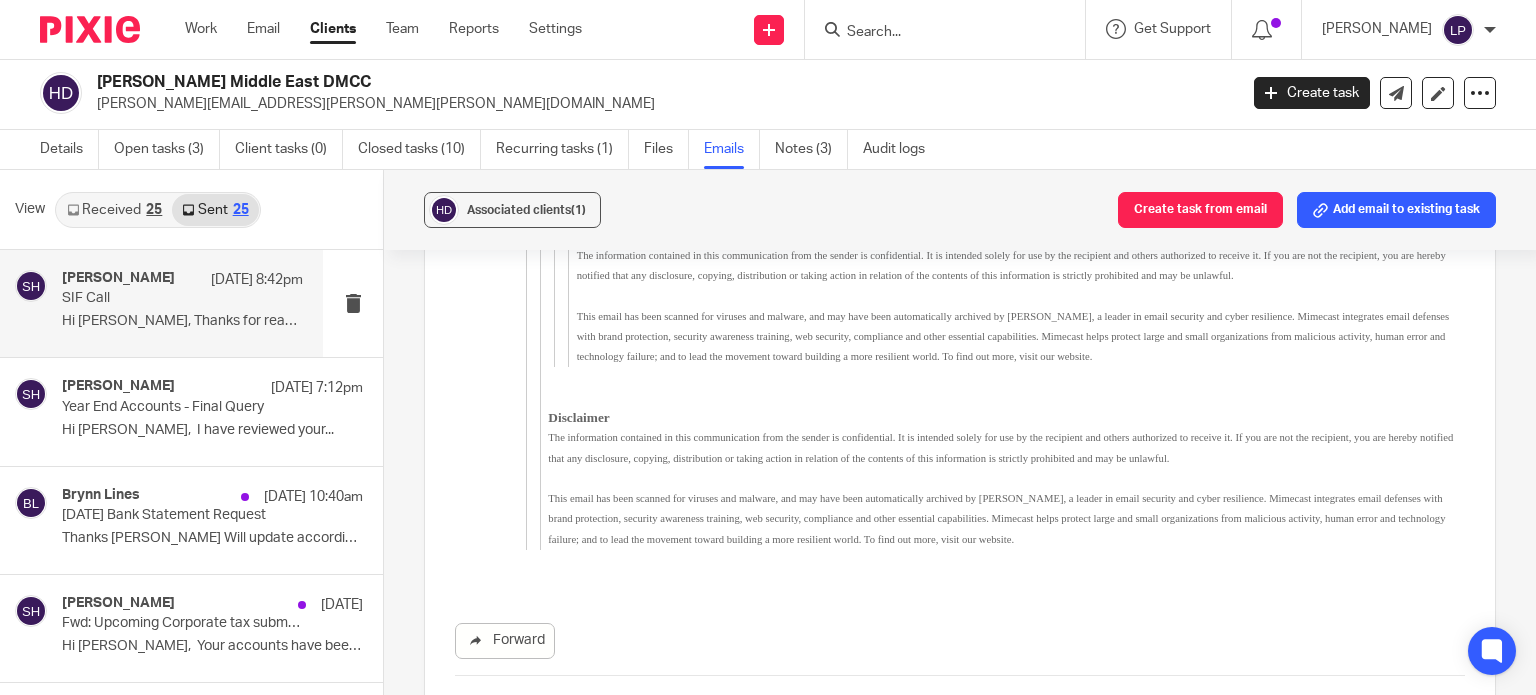 scroll, scrollTop: 0, scrollLeft: 0, axis: both 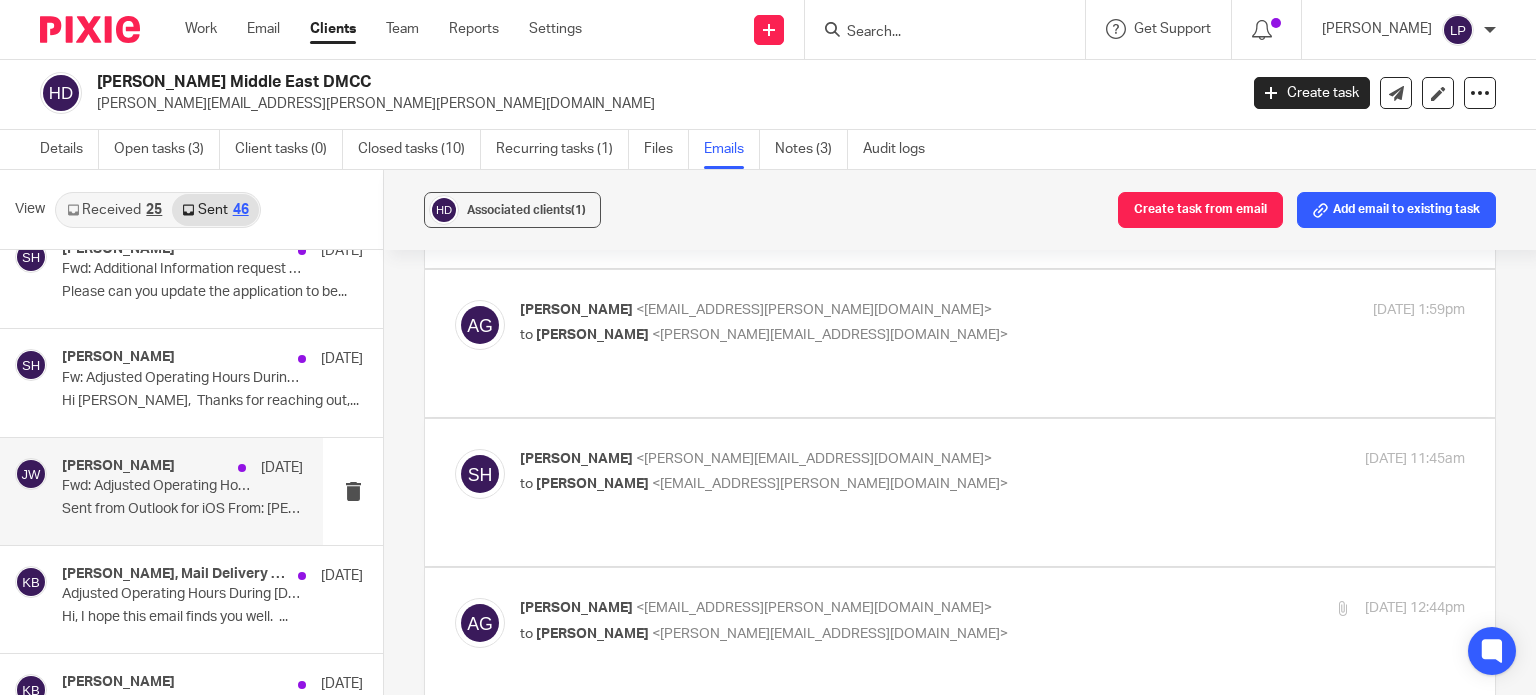 click on "26 Feb" at bounding box center (265, 468) 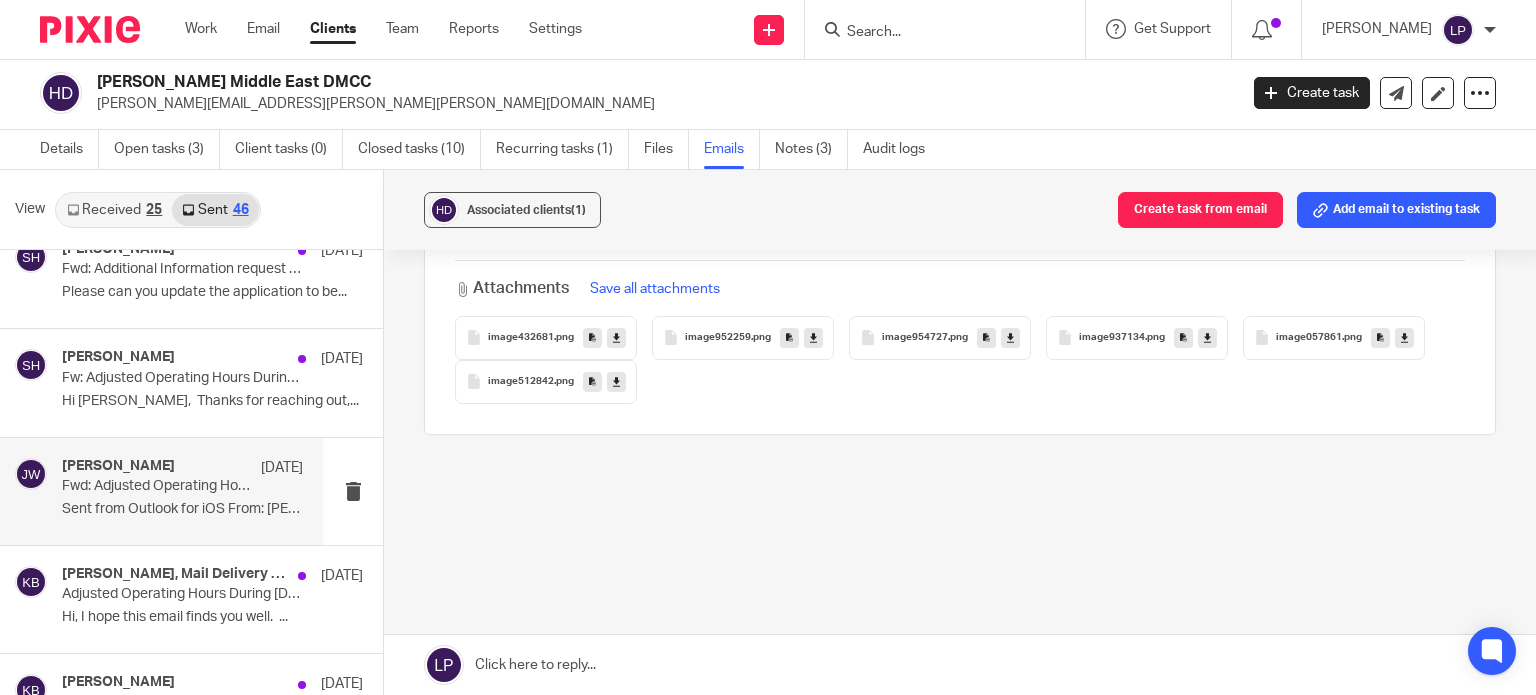 scroll, scrollTop: 0, scrollLeft: 0, axis: both 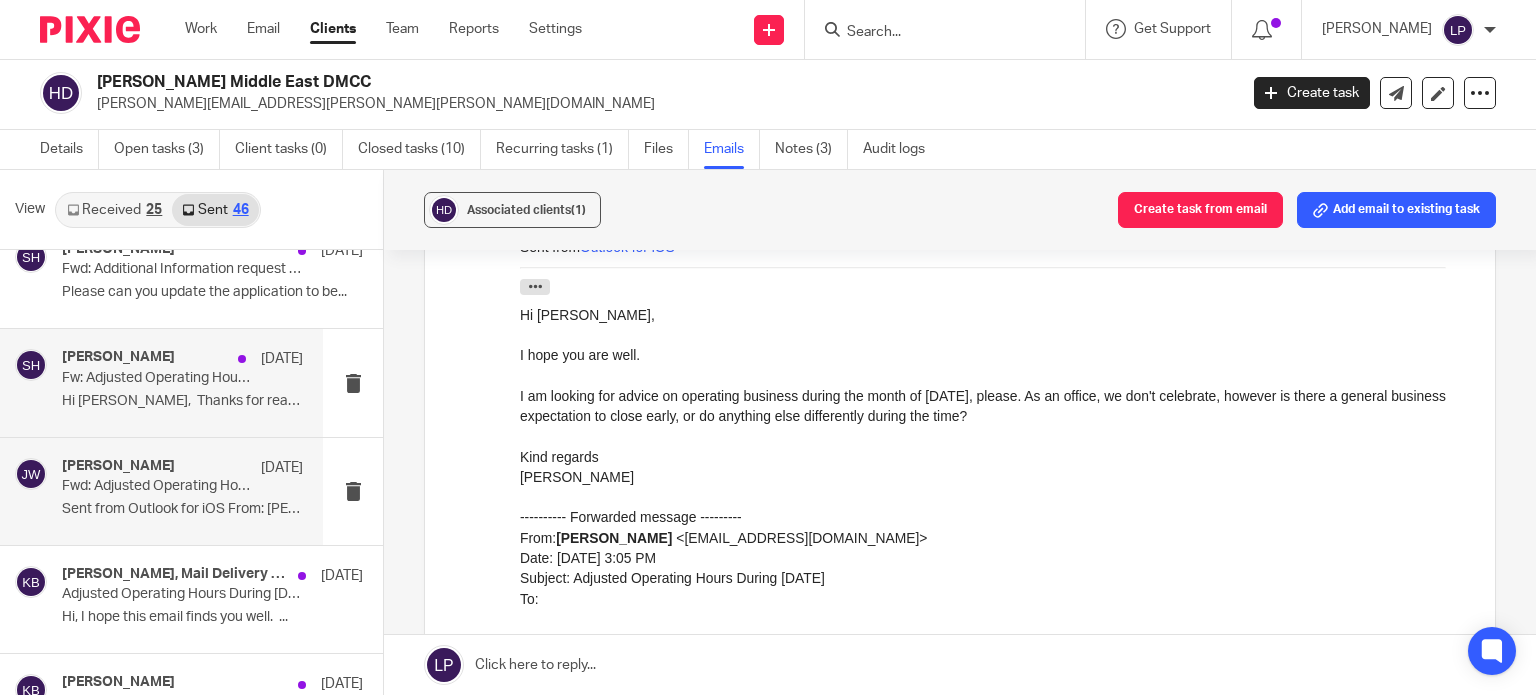 click on "Samuel Hopgood
26 Feb   Fw: Adjusted Operating Hours During Ramadan   Hi Nicola,      Thanks for reaching out,..." at bounding box center (161, 382) 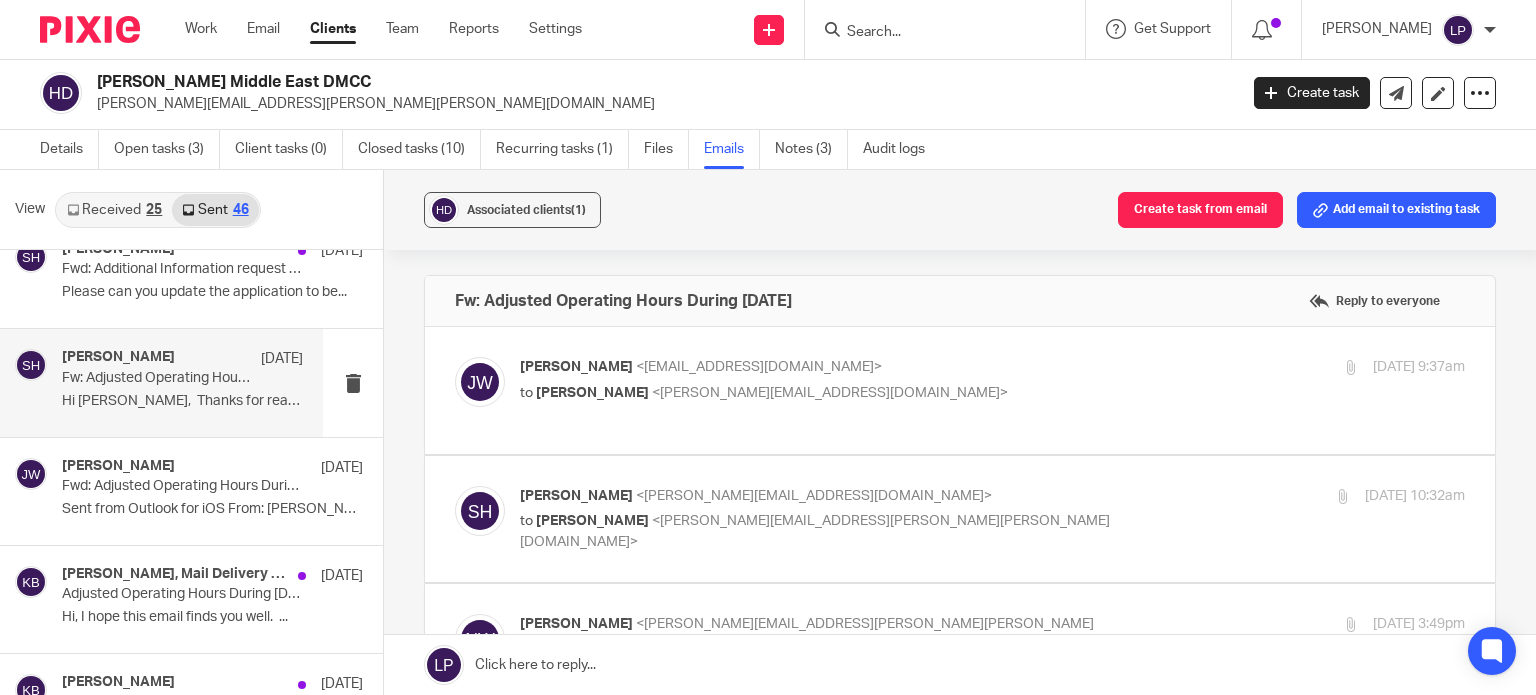 click on "Hi Nicola,      Thanks for reaching out,..." at bounding box center [182, 401] 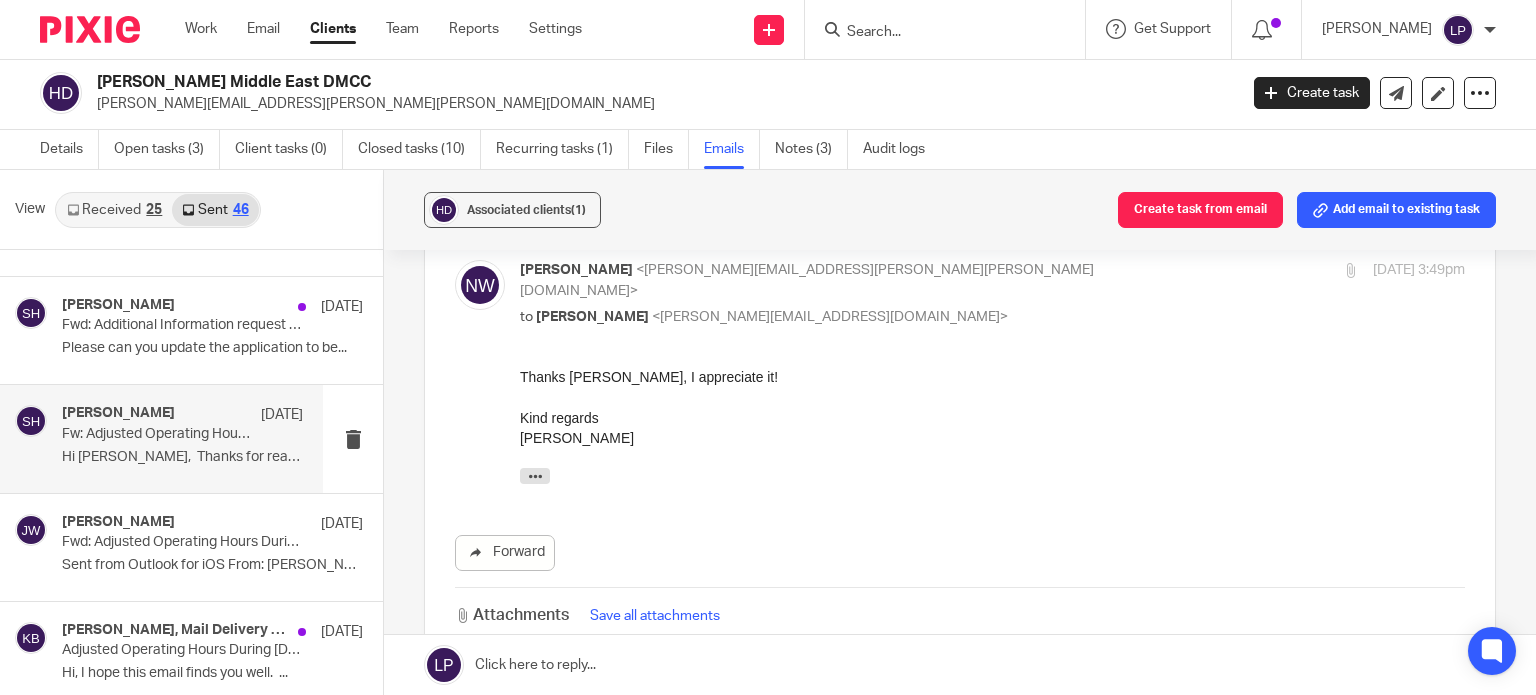 click on "Thanks Samuel, I appreciate it! Kind regards Nicola   On Wed, Feb 26, 2025 at 12:07 PM Samuel Hopgood < Samuel@smoothaccounting.co.uk > wrote: Hi Nicola,  Thanks for reaching out, Jeri has asked me to revert back on this point as she is in and out of meetings this week whilst in Dubai.  Under UAE law working hours for all employees, irrespective of religion, shall be reduced by 2 hours per day during Ramadan. Employees must also be paid their normal rate of pay, despite the reduction in working hours.  I hope this helps but let me know if you have any queries.  Kind regards ​ ​ ​ ​ Samuel Hopgood  FCCA GROUP OPERATIONS MANAGER T:  0 2392 982123 ● W:   www.smoothaccounting.co.uk Multi‑Award Winning Chartered Accountants PORTSMOUTH OFFICE 1000 Lakeside, North Harbour, ​Western Road, Cosham, PO6 3EN DUBAI OFFICE DSO‑IFZA‑18305, IFZA Properties, ​Dubai Silicon Oasis, Dubai   From:  Nicola Watson < nicola.watson@hw-anderson.com > Sent: To:  Jeri Williams < >   >" at bounding box center (992, 430) 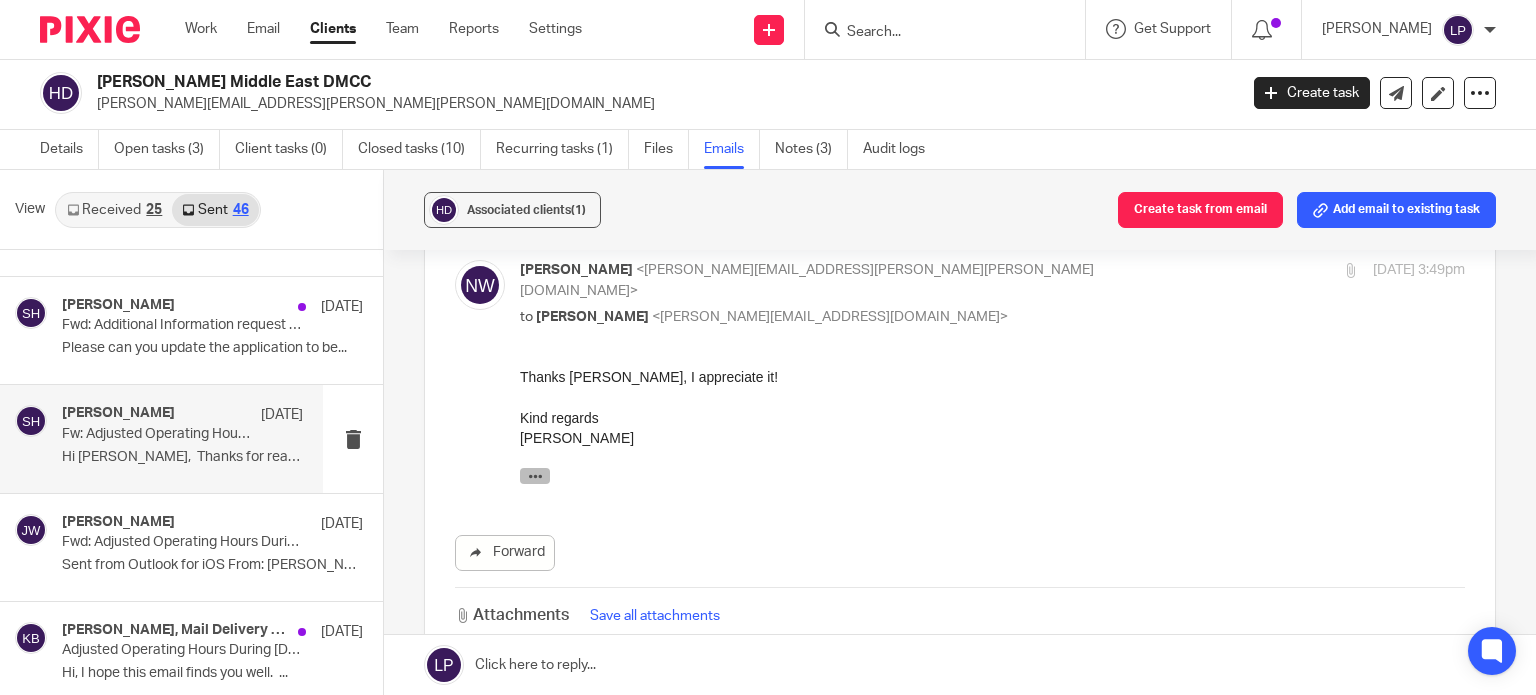 click at bounding box center (535, 476) 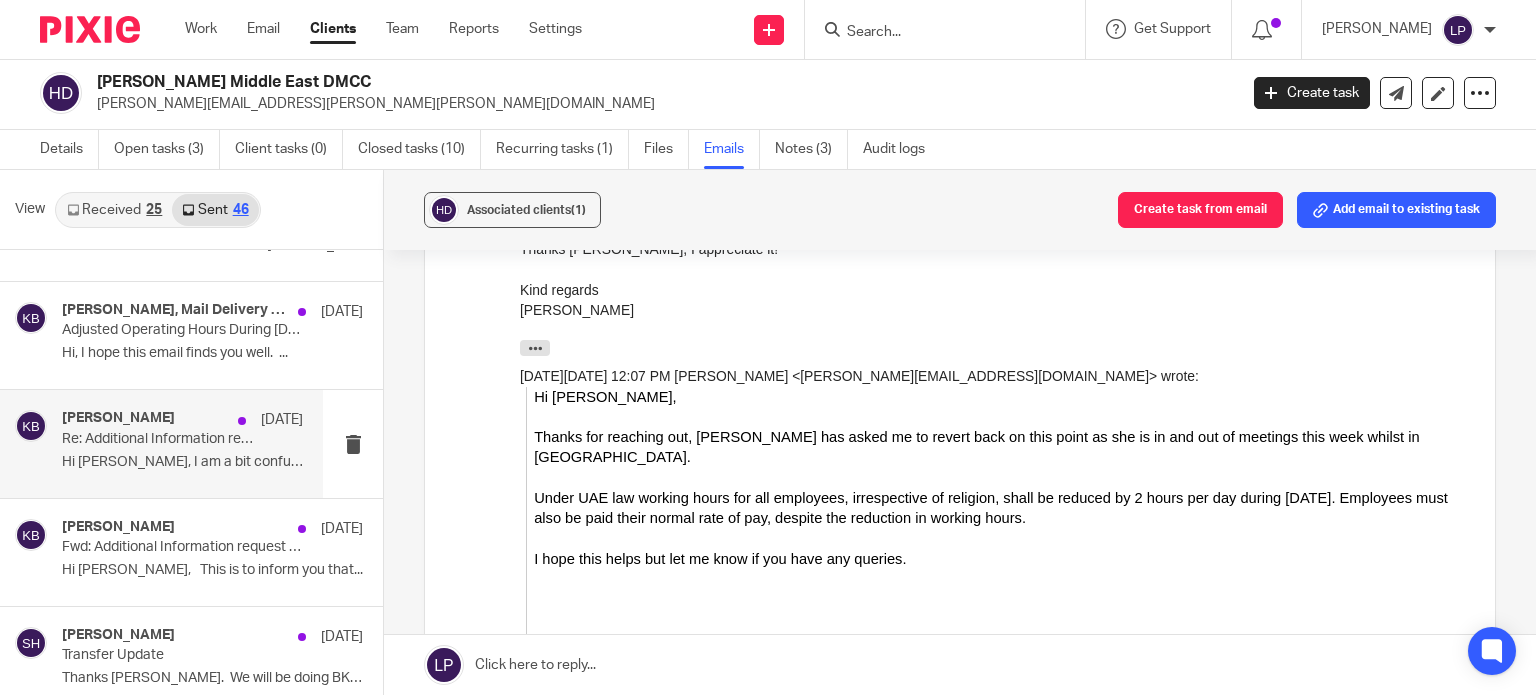 click on "Re: Additional Information request for VAT Exception registration application" at bounding box center (158, 439) 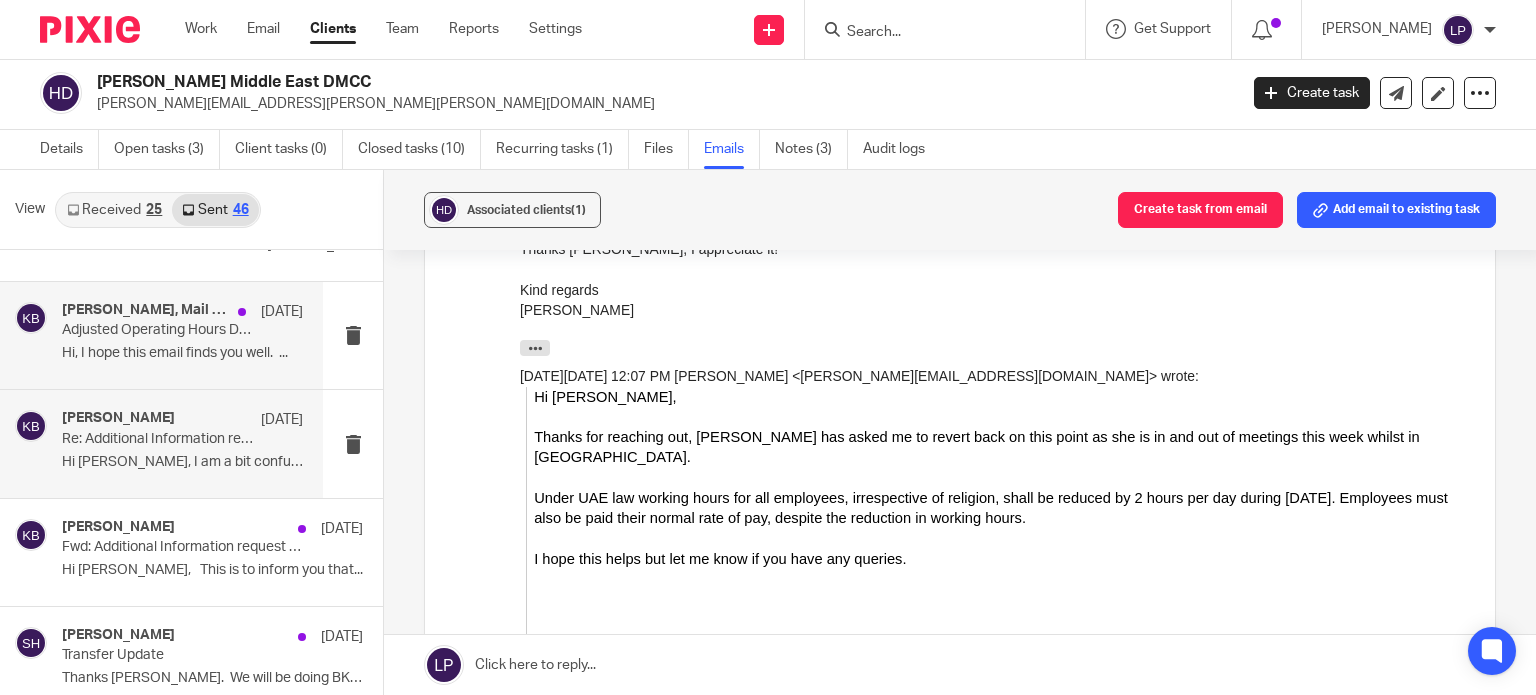 click on "Hi,  I hope this email finds you well.  ..." at bounding box center (182, 353) 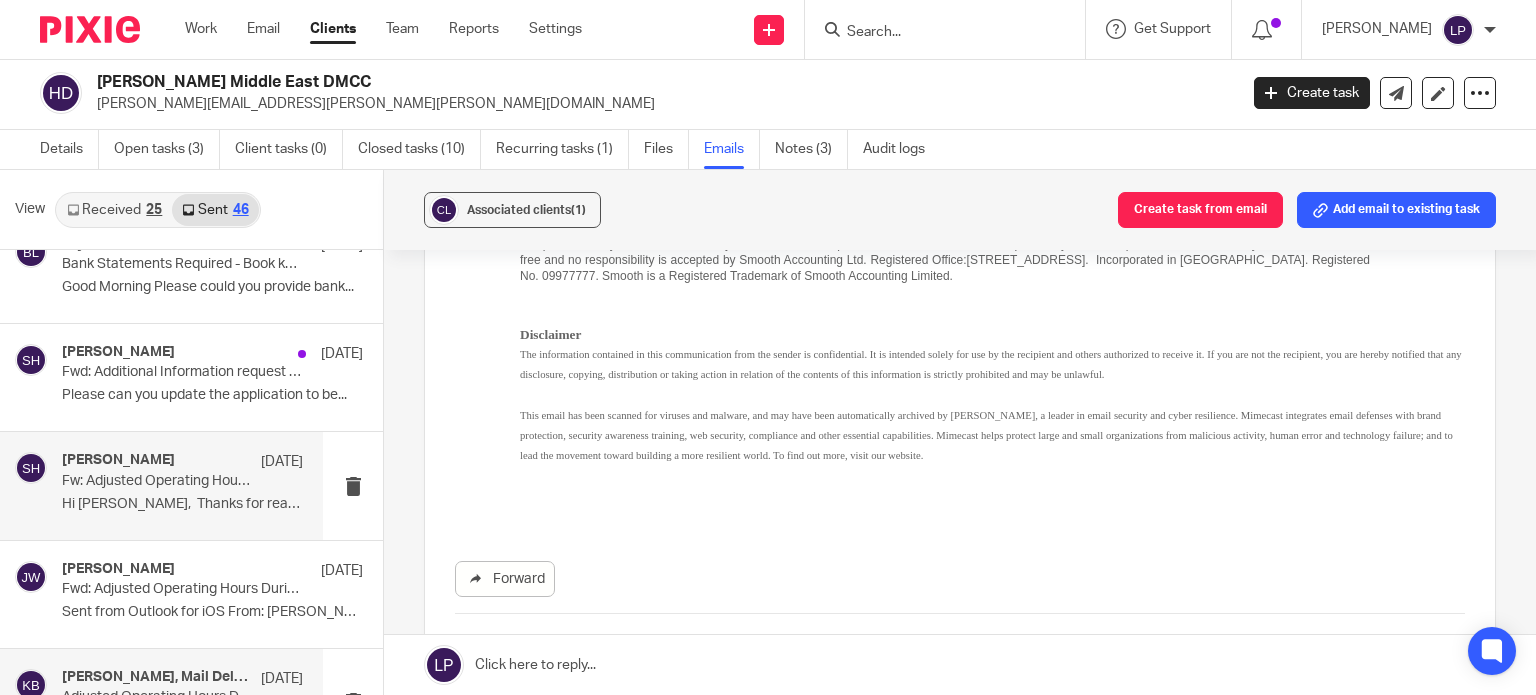 click on "Samuel Hopgood" at bounding box center (118, 460) 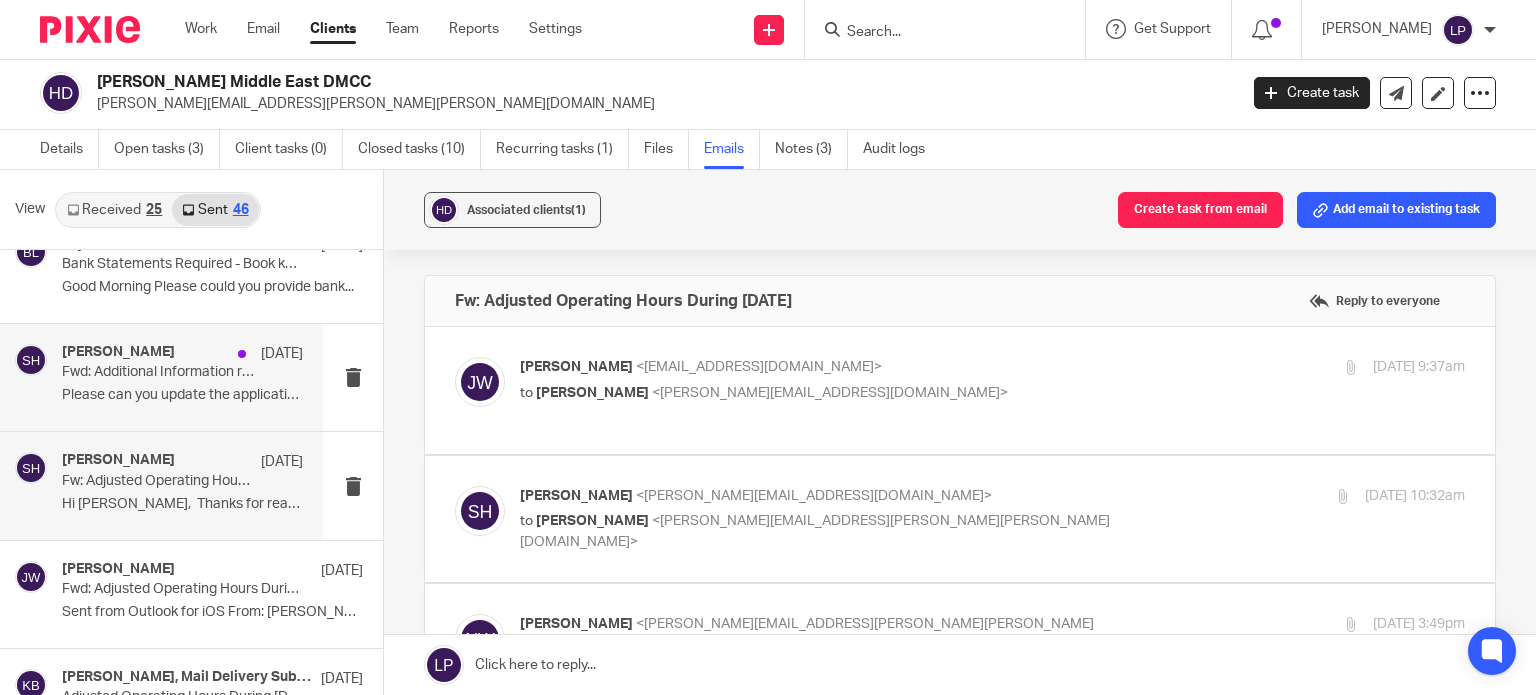 click on "Please can you update the application to be..." at bounding box center [182, 395] 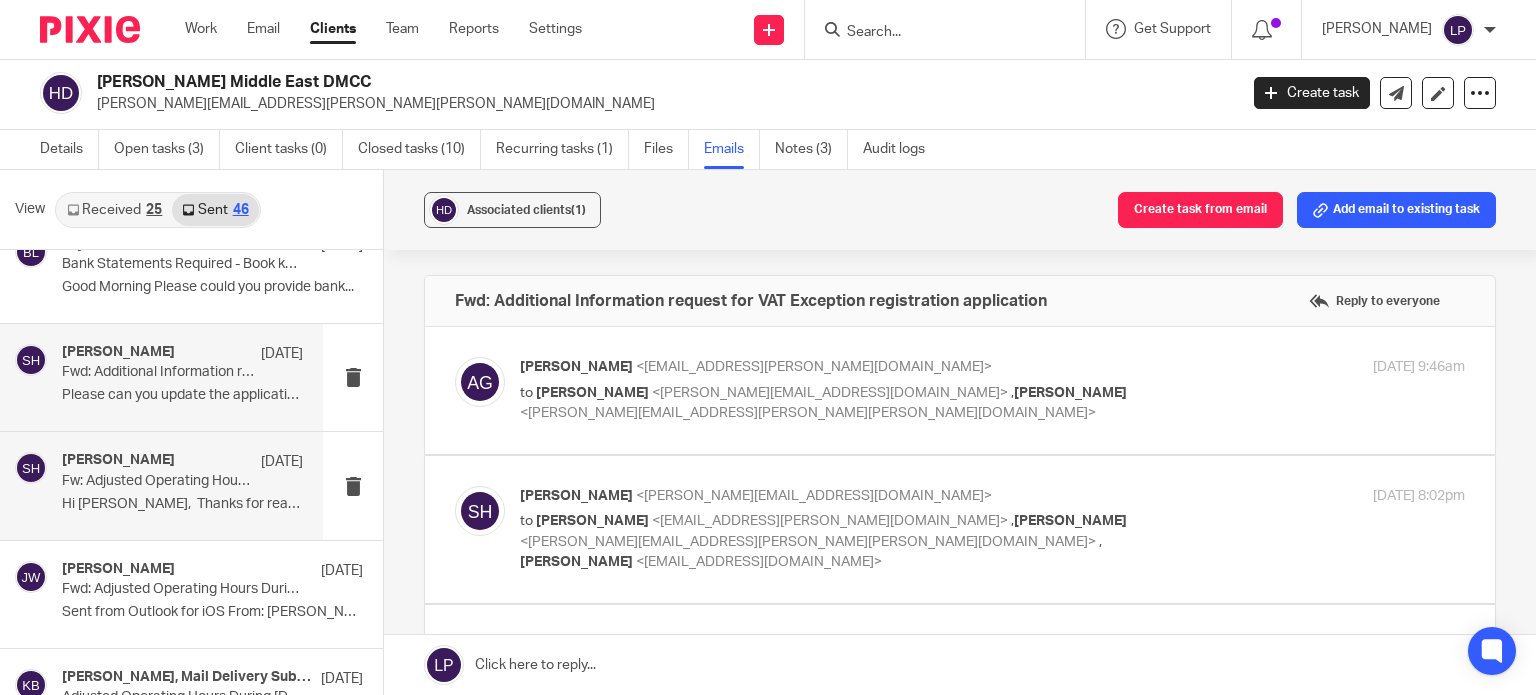click on "Fw: Adjusted Operating Hours During Ramadan" at bounding box center [158, 481] 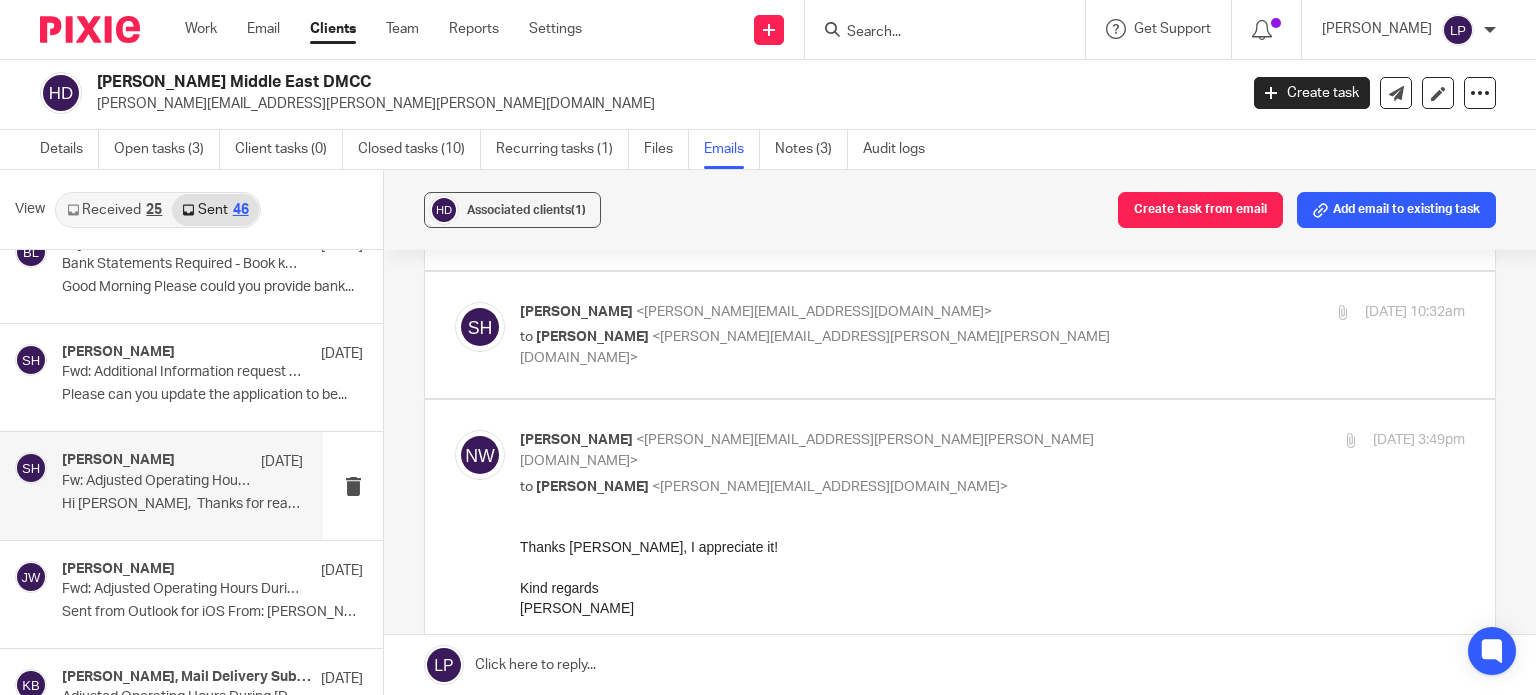 click on "Thanks Samuel, I appreciate it! Kind regards Nicola   On Wed, Feb 26, 2025 at 12:07 PM Samuel Hopgood < Samuel@smoothaccounting.co.uk > wrote: Hi Nicola,  Thanks for reaching out, Jeri has asked me to revert back on this point as she is in and out of meetings this week whilst in Dubai.  Under UAE law working hours for all employees, irrespective of religion, shall be reduced by 2 hours per day during Ramadan. Employees must also be paid their normal rate of pay, despite the reduction in working hours.  I hope this helps but let me know if you have any queries.  Kind regards ​ ​ ​ ​ Samuel Hopgood  FCCA GROUP OPERATIONS MANAGER T:  0 2392 982123 ● W:   www.smoothaccounting.co.uk Multi‑Award Winning Chartered Accountants PORTSMOUTH OFFICE 1000 Lakeside, North Harbour, ​Western Road, Cosham, PO6 3EN DUBAI OFFICE DSO‑IFZA‑18305, IFZA Properties, ​Dubai Silicon Oasis, Dubai   From:  Nicola Watson < nicola.watson@hw-anderson.com > Sent: To:  Jeri Williams < >   >" at bounding box center (992, 600) 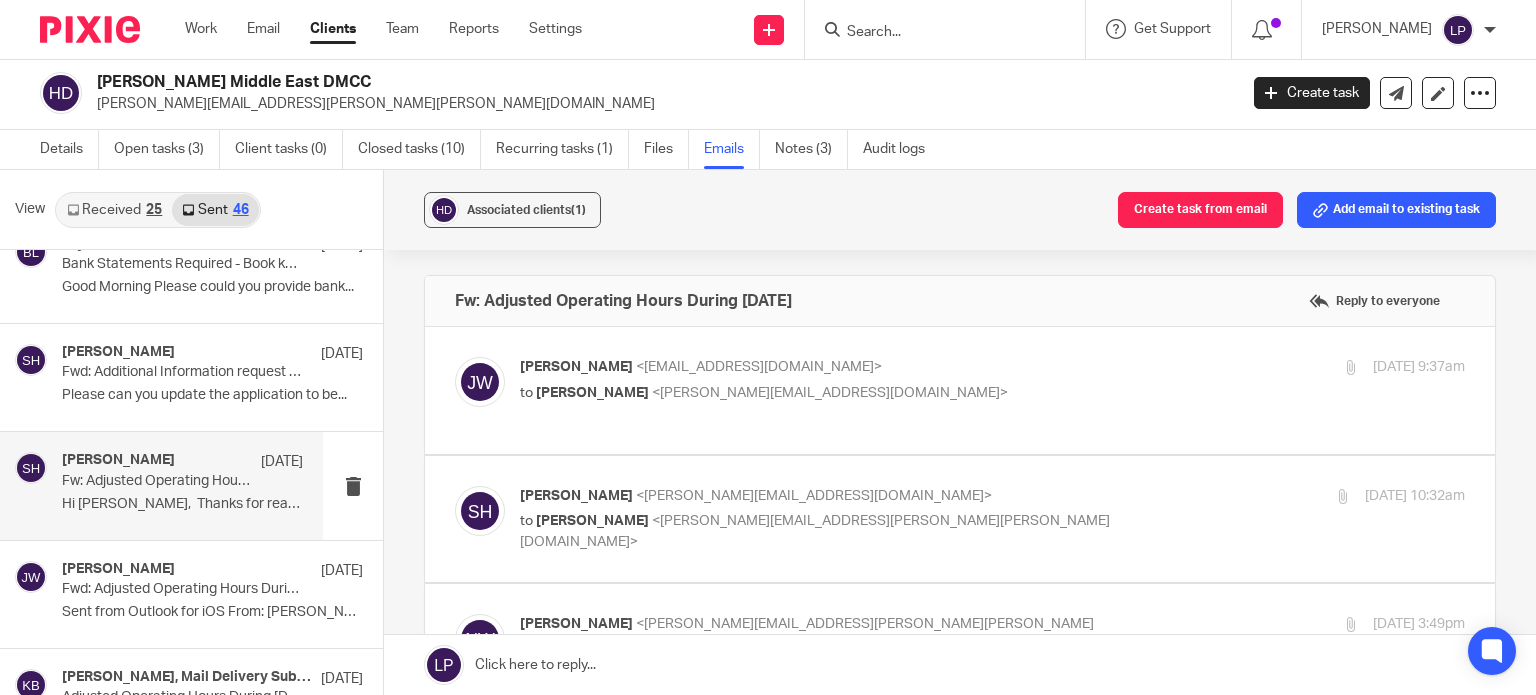 click on "to
Samuel Hopgood
<samuel@smoothaccounting.co.uk>" at bounding box center [835, 393] 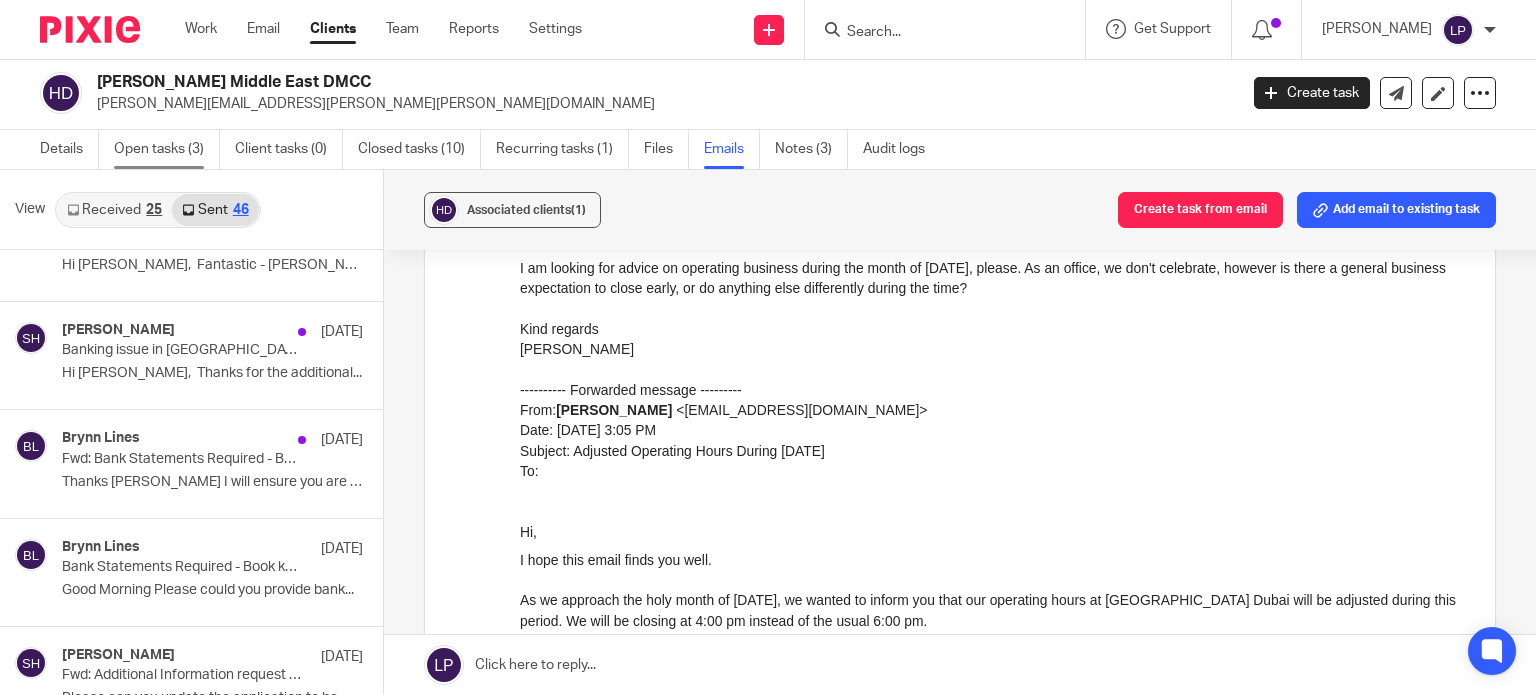 click on "Open tasks (3)" at bounding box center (167, 149) 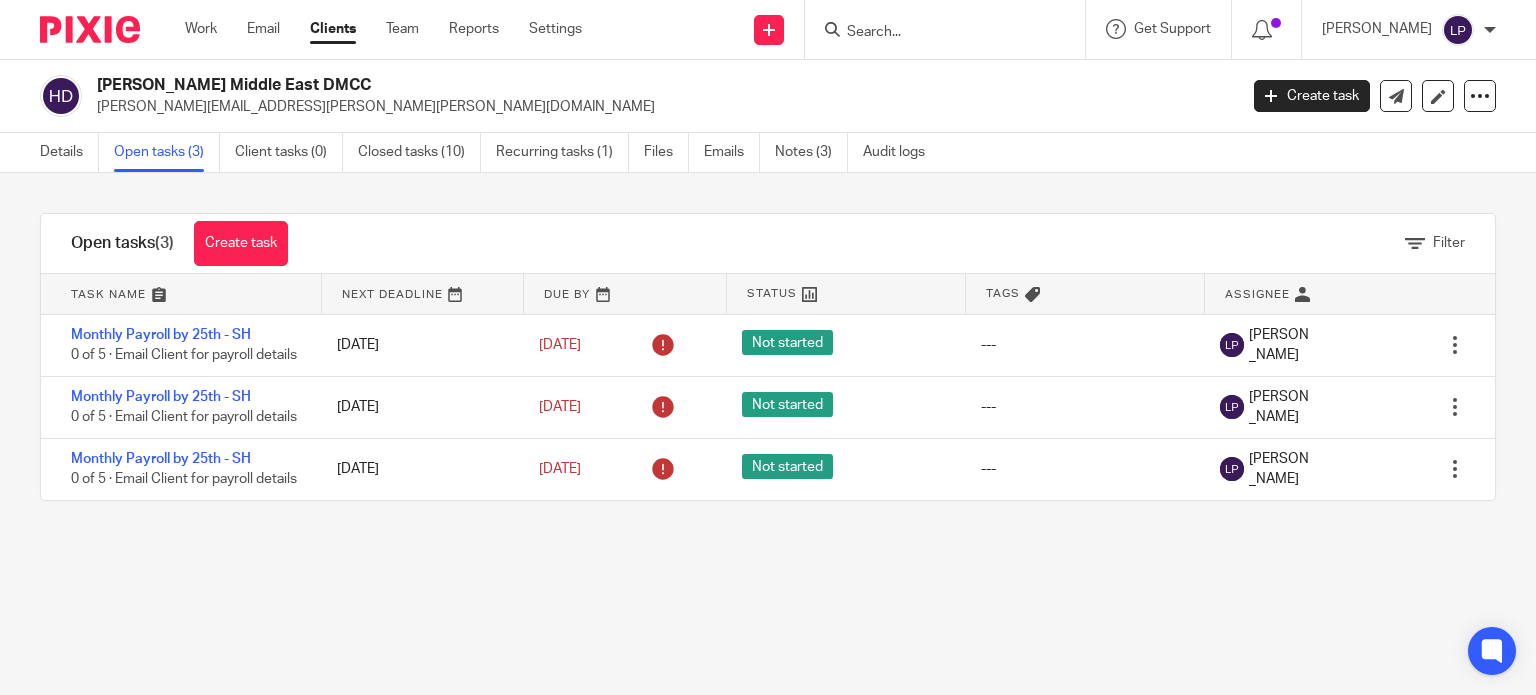 scroll, scrollTop: 0, scrollLeft: 0, axis: both 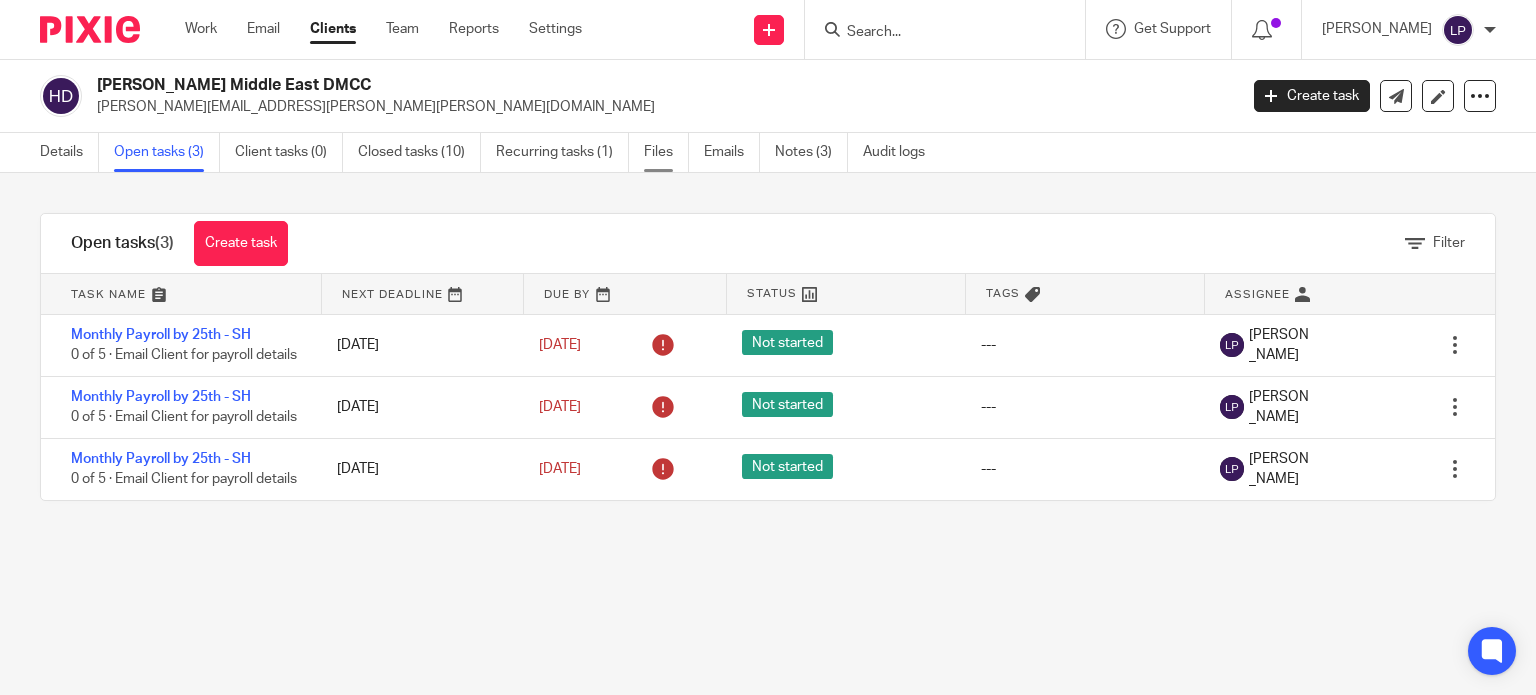 click on "Files" at bounding box center (666, 152) 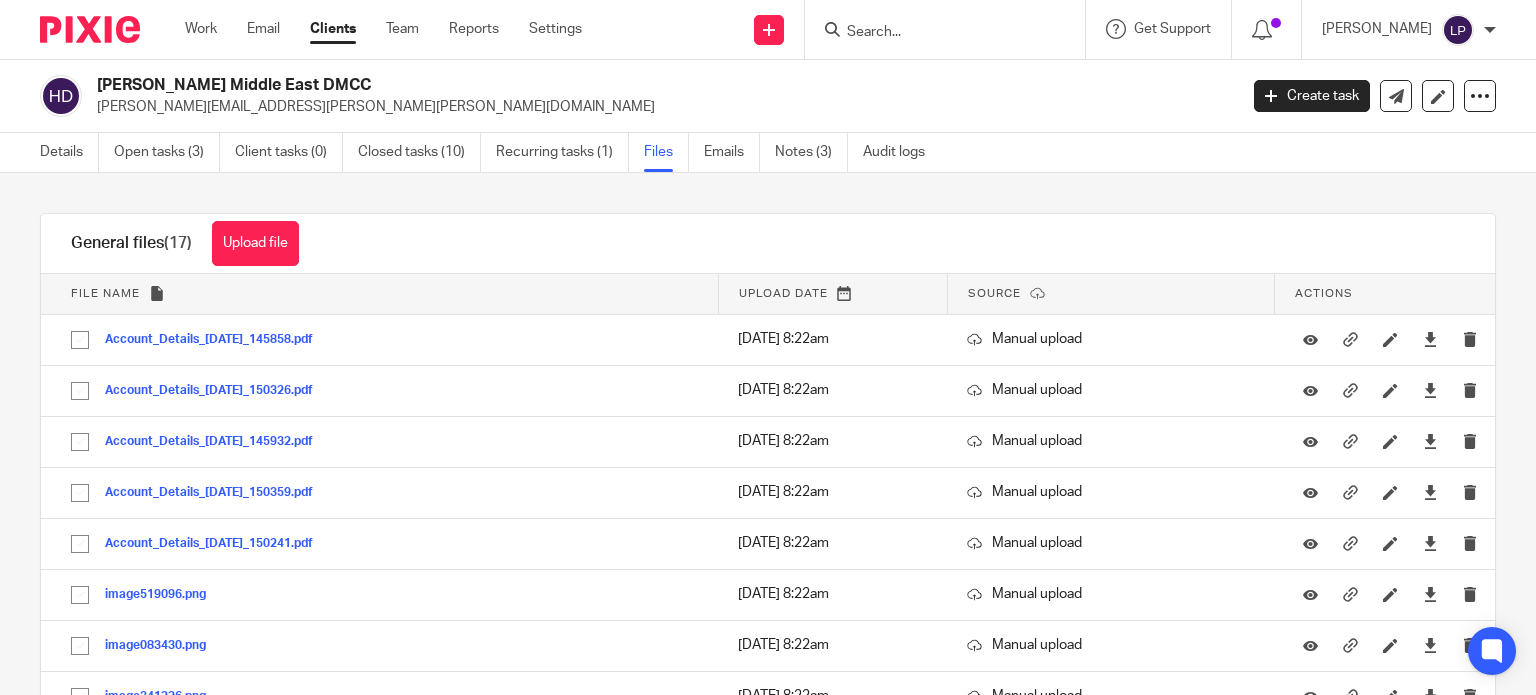 scroll, scrollTop: 0, scrollLeft: 0, axis: both 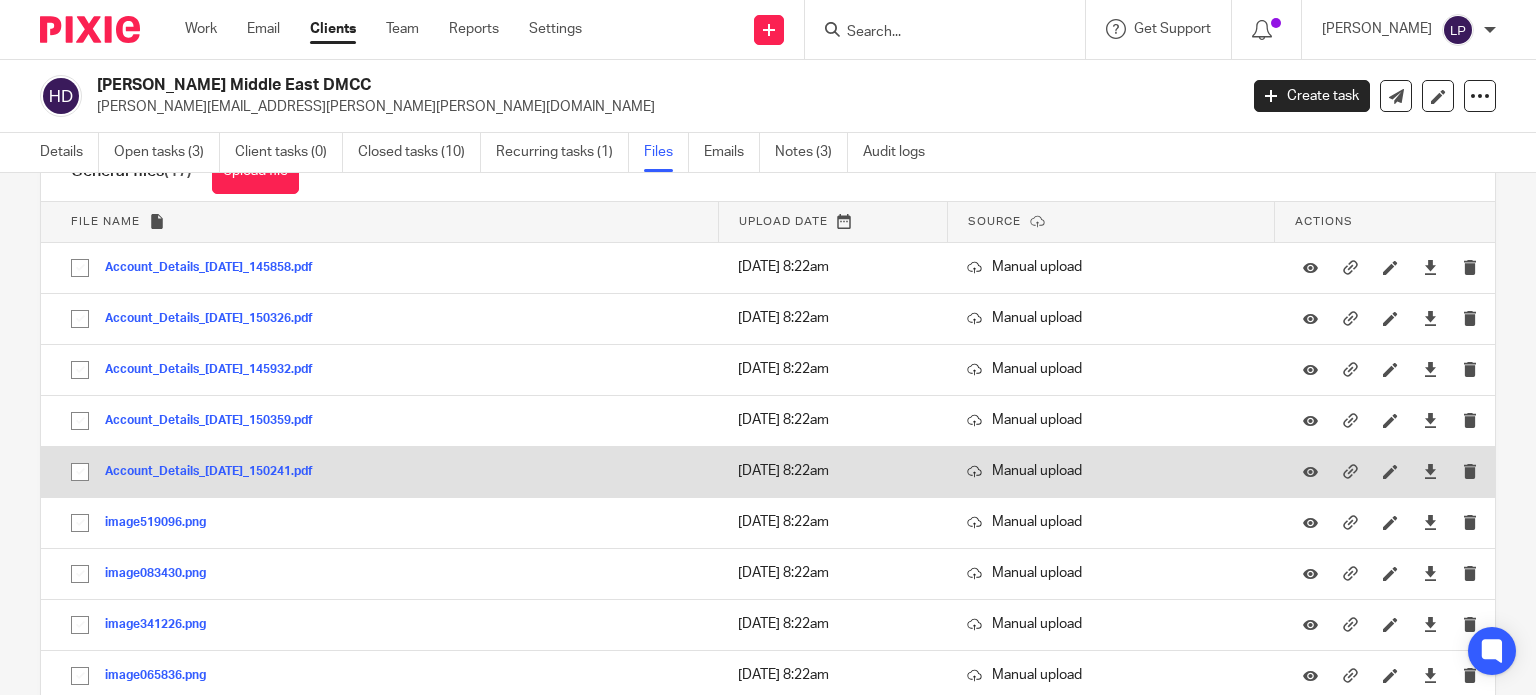 click on "Account_Details_[DATE]_150241.pdf" at bounding box center (216, 472) 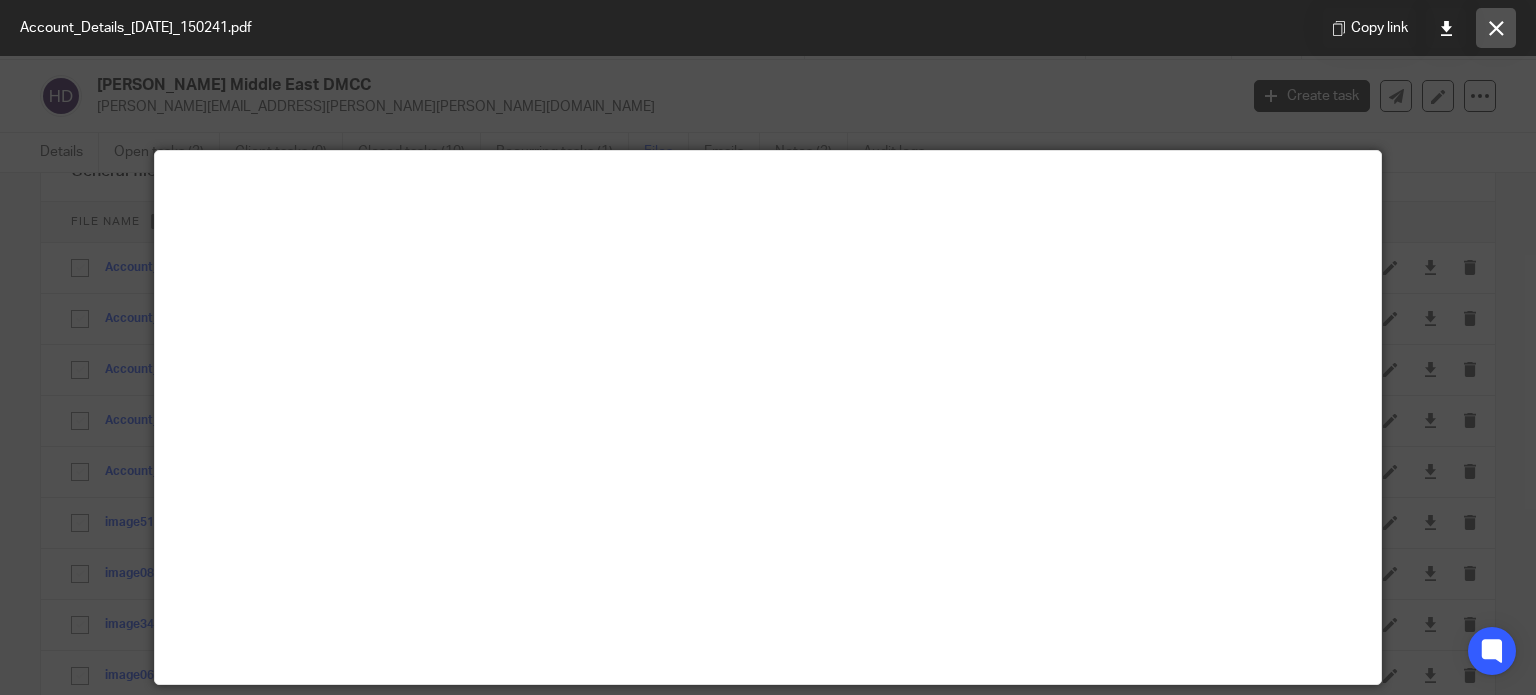 click at bounding box center (1496, 28) 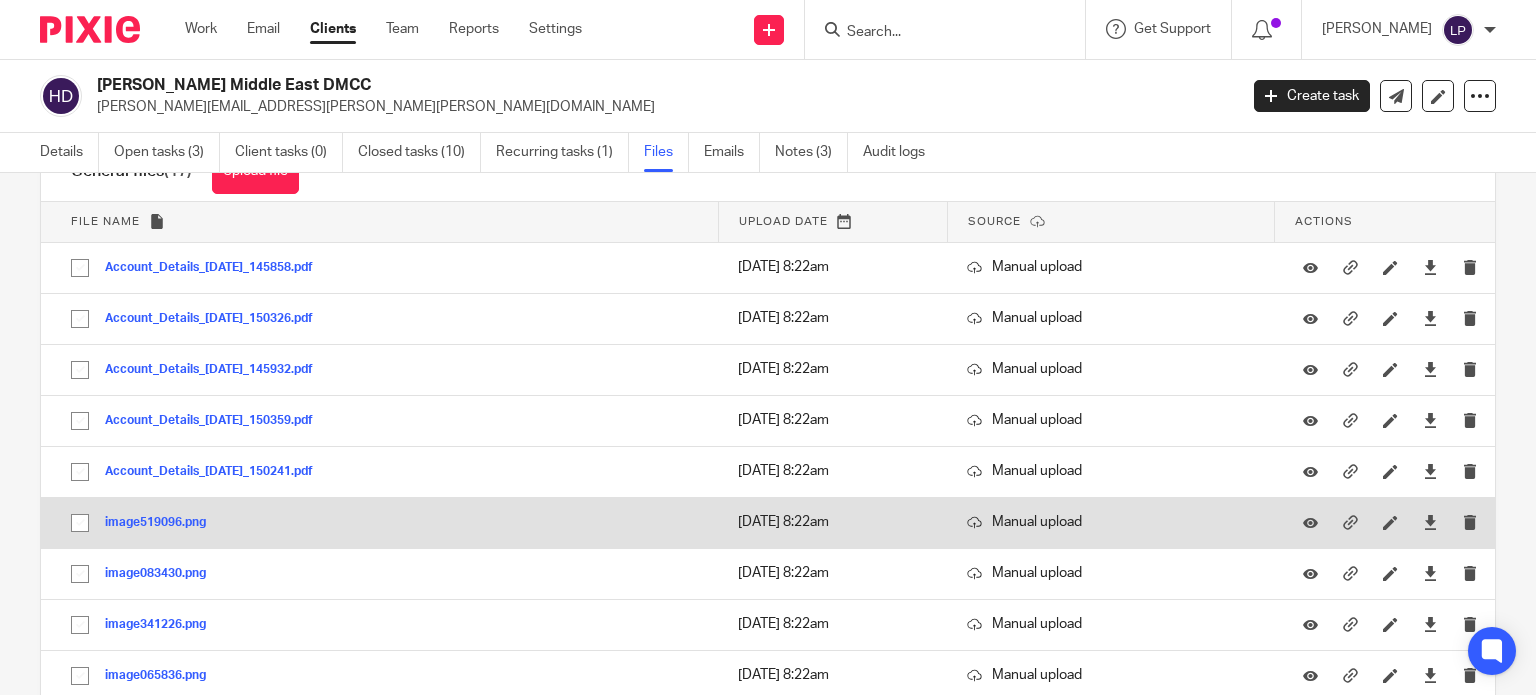 click on "image519096.png" at bounding box center [163, 522] 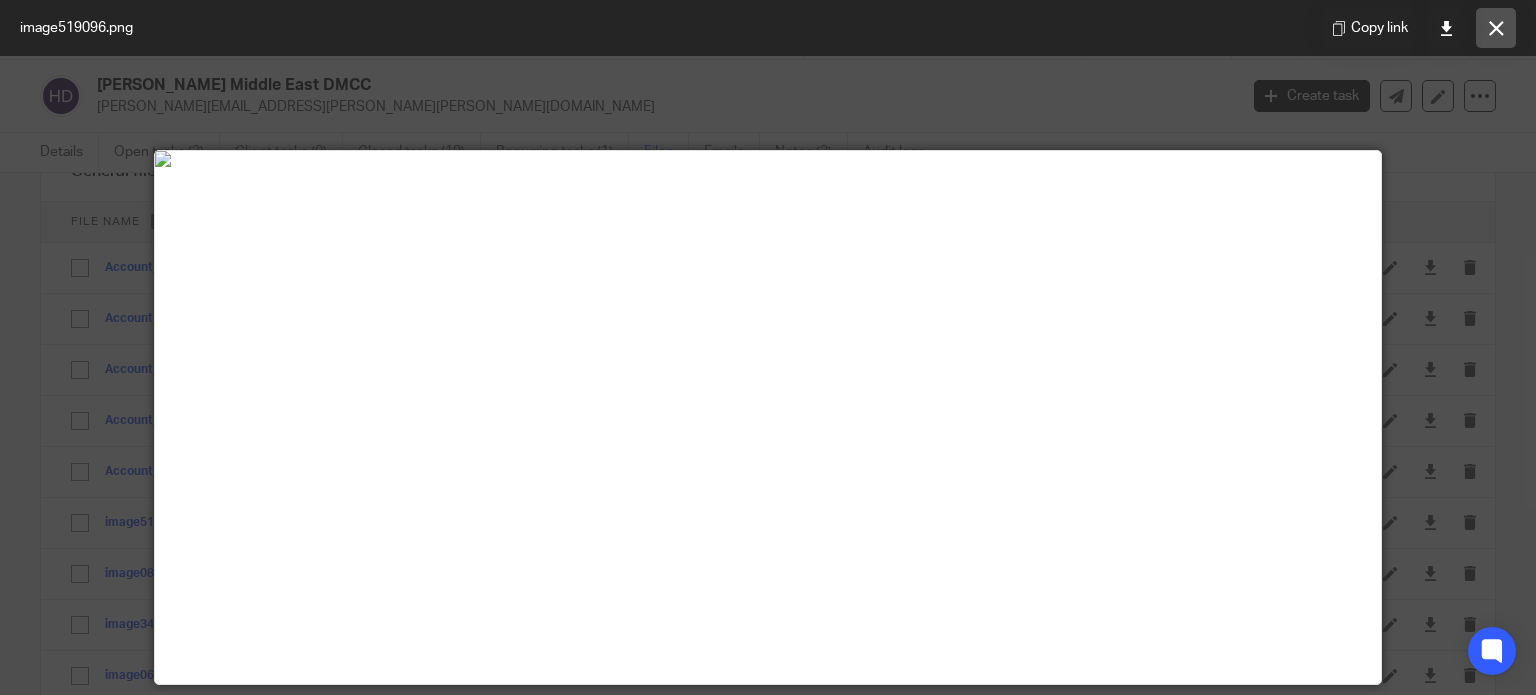 click at bounding box center (1496, 28) 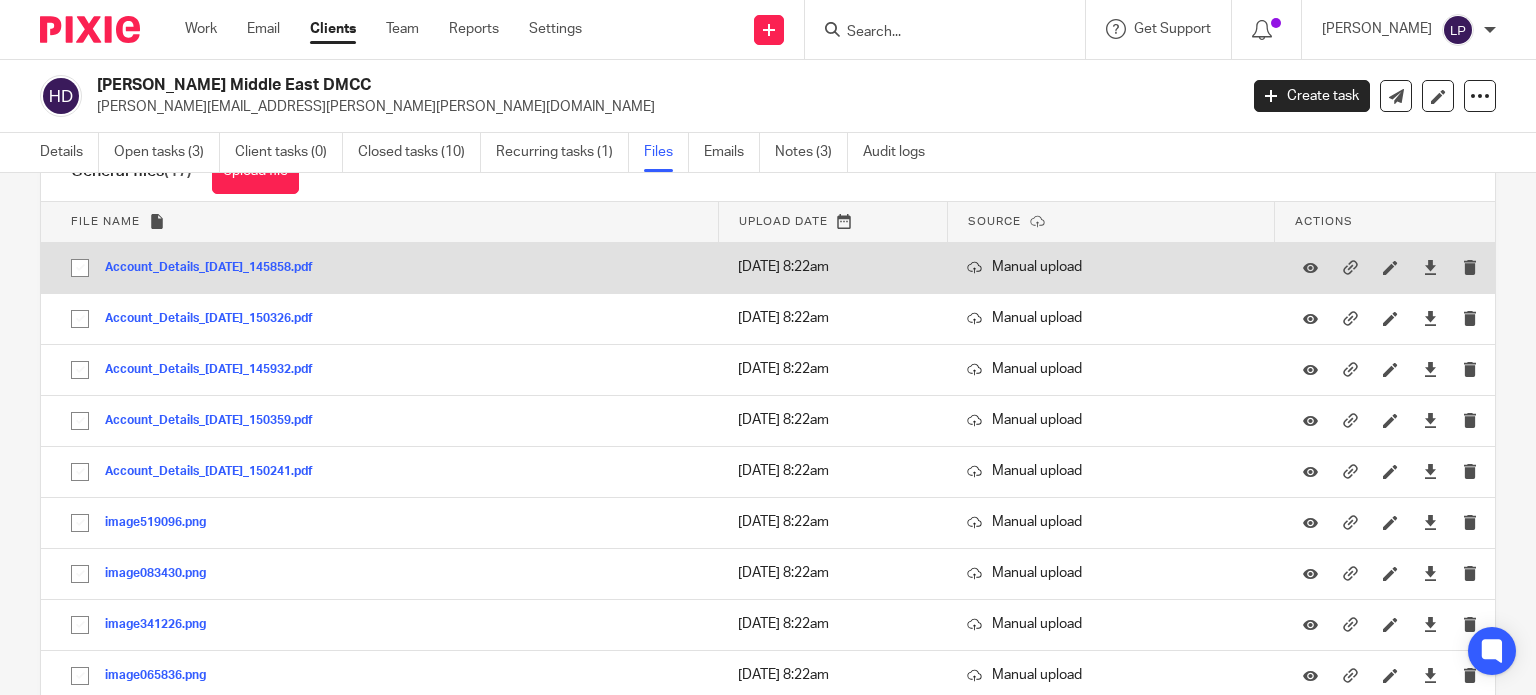 scroll, scrollTop: 572, scrollLeft: 0, axis: vertical 